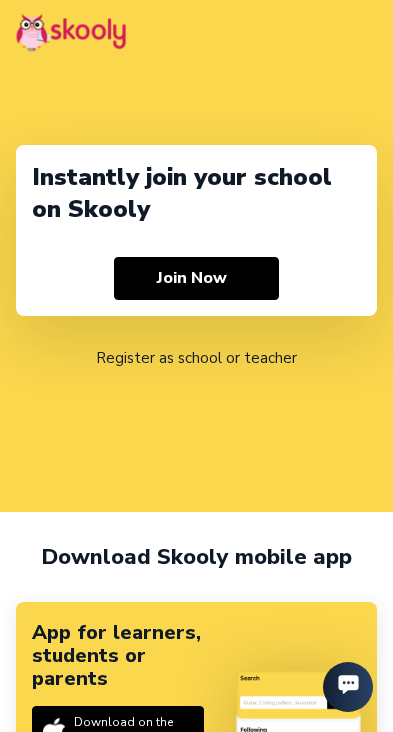 scroll, scrollTop: 0, scrollLeft: 0, axis: both 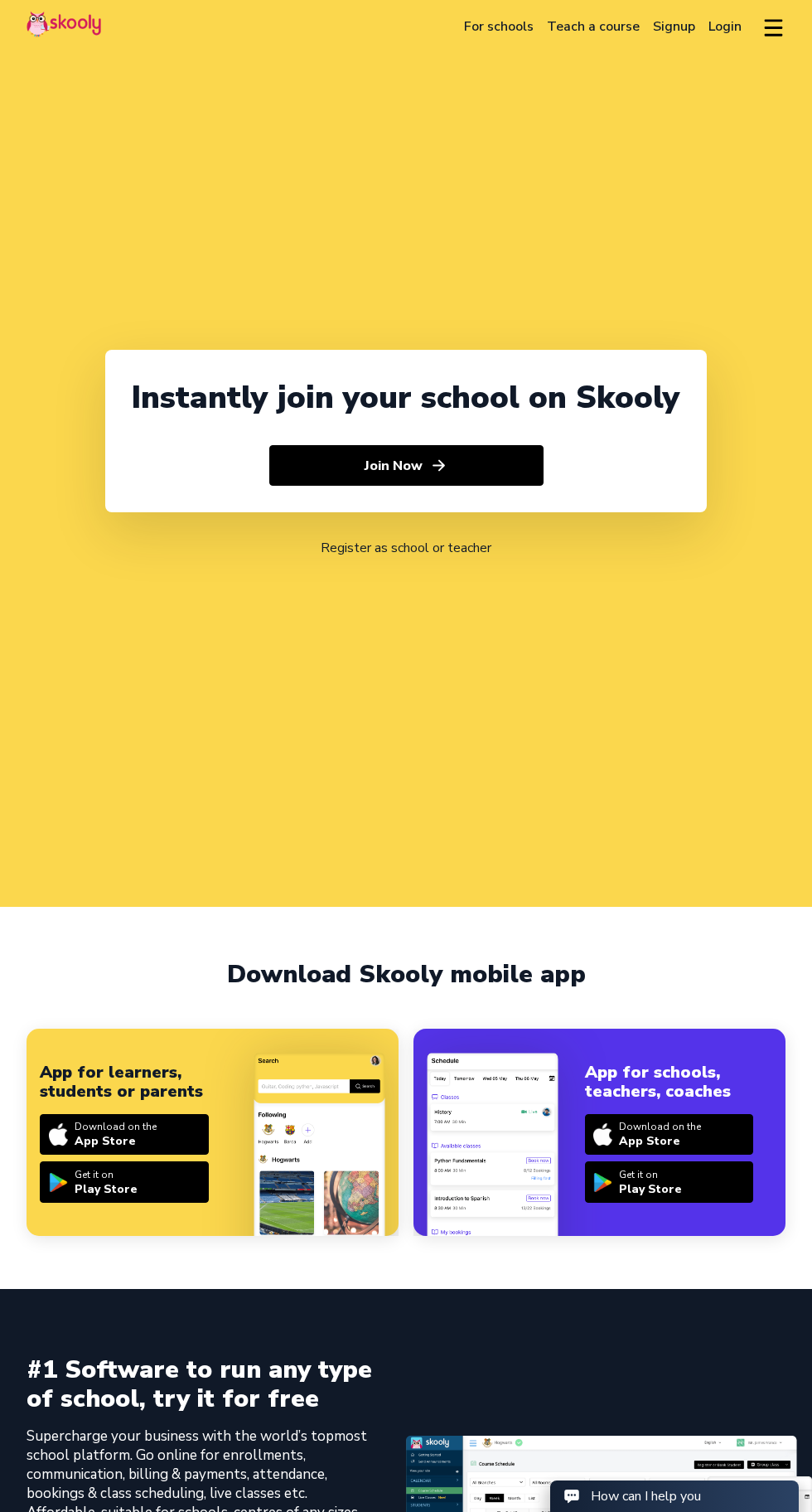 click on "Login" 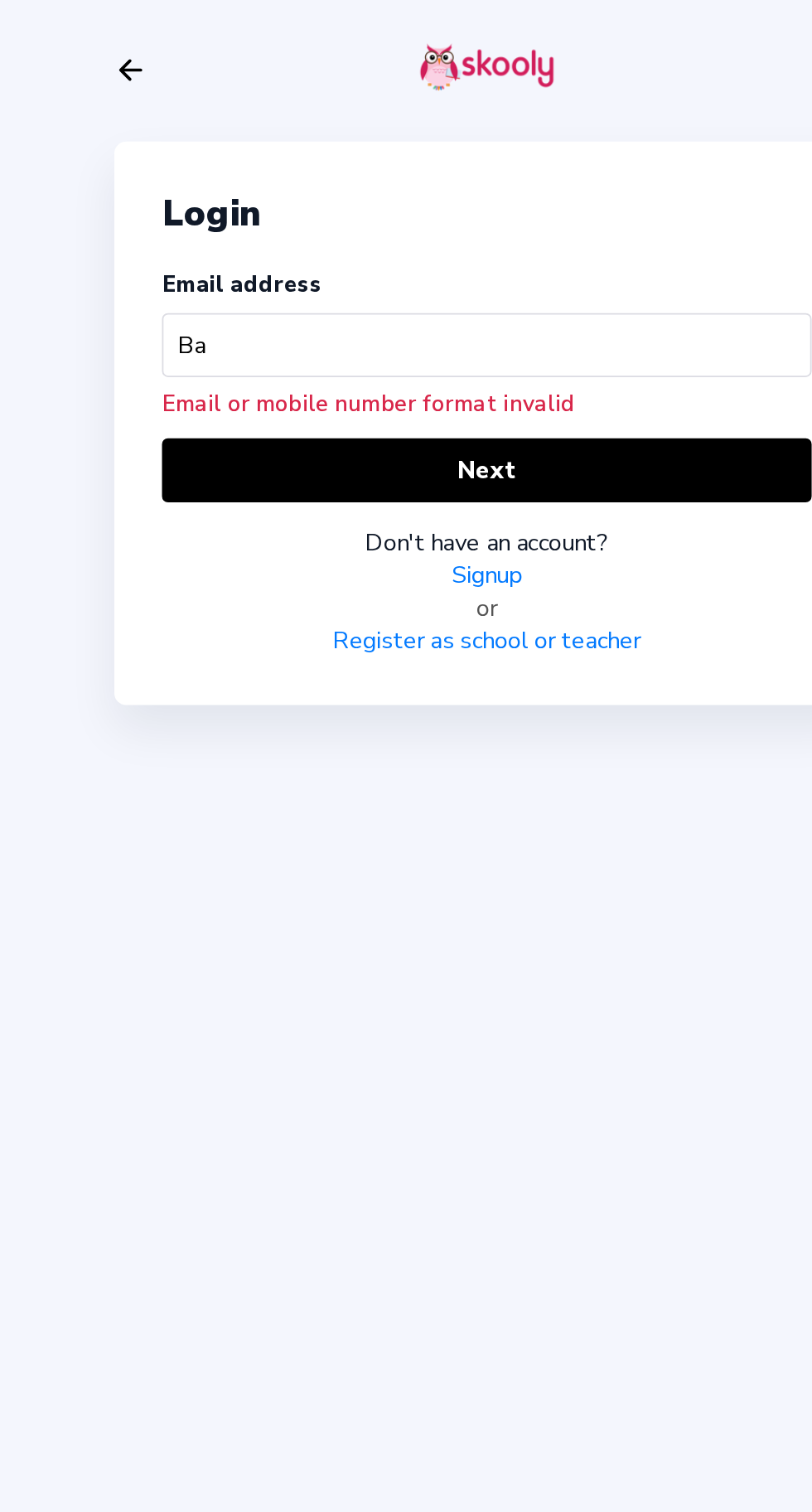 type on "B" 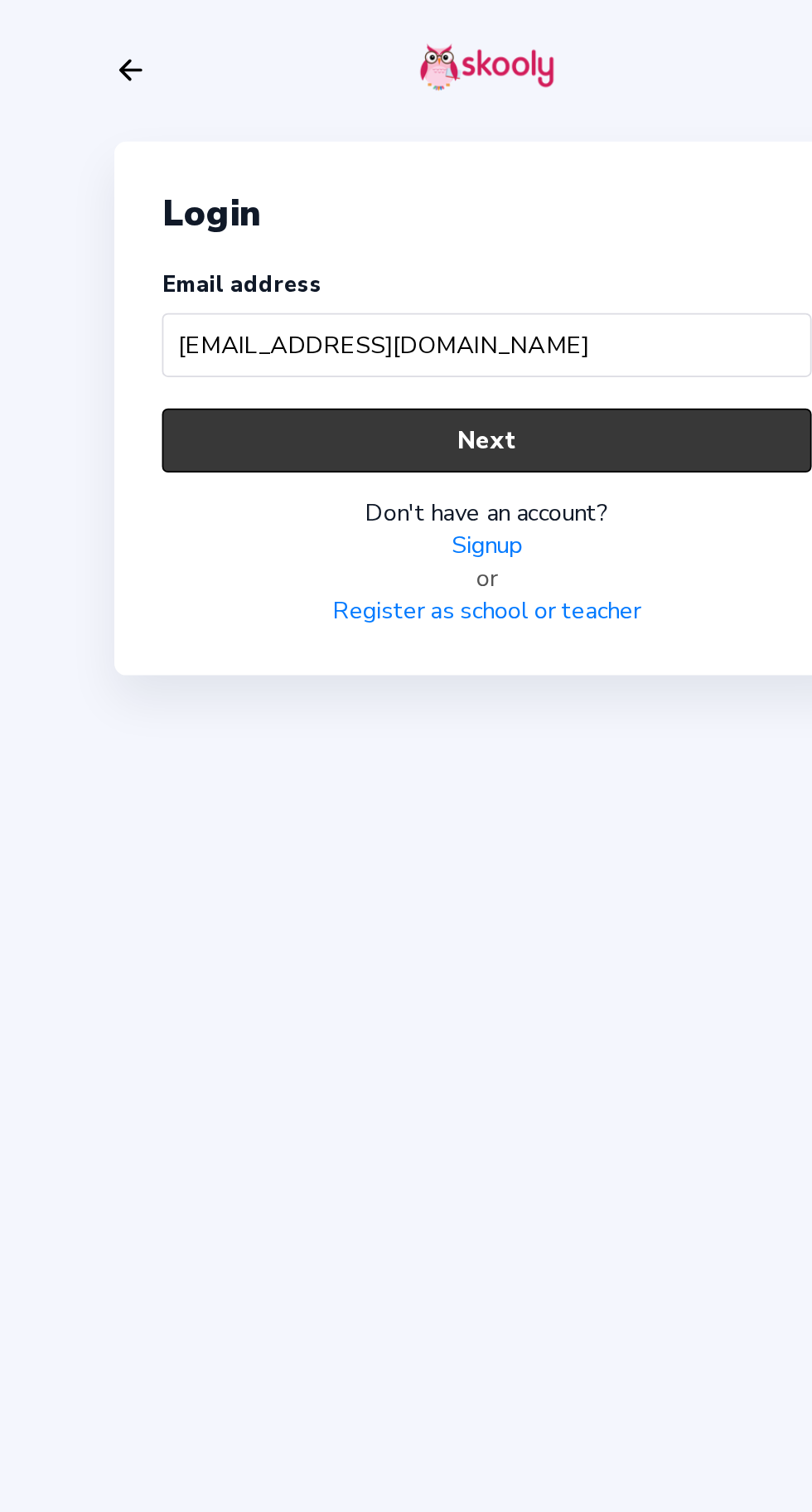 type on "[EMAIL_ADDRESS][DOMAIN_NAME]" 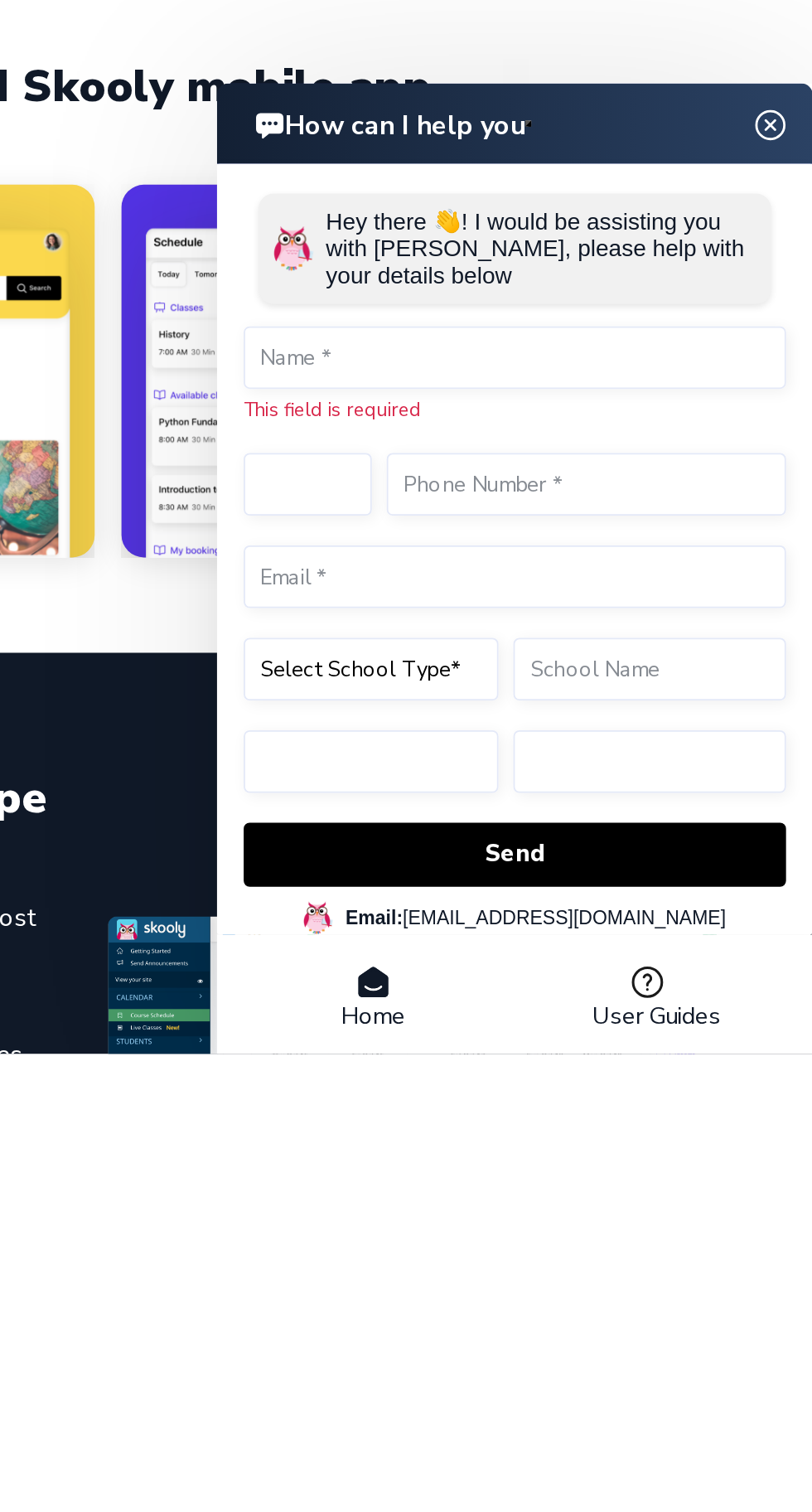 scroll, scrollTop: 0, scrollLeft: 0, axis: both 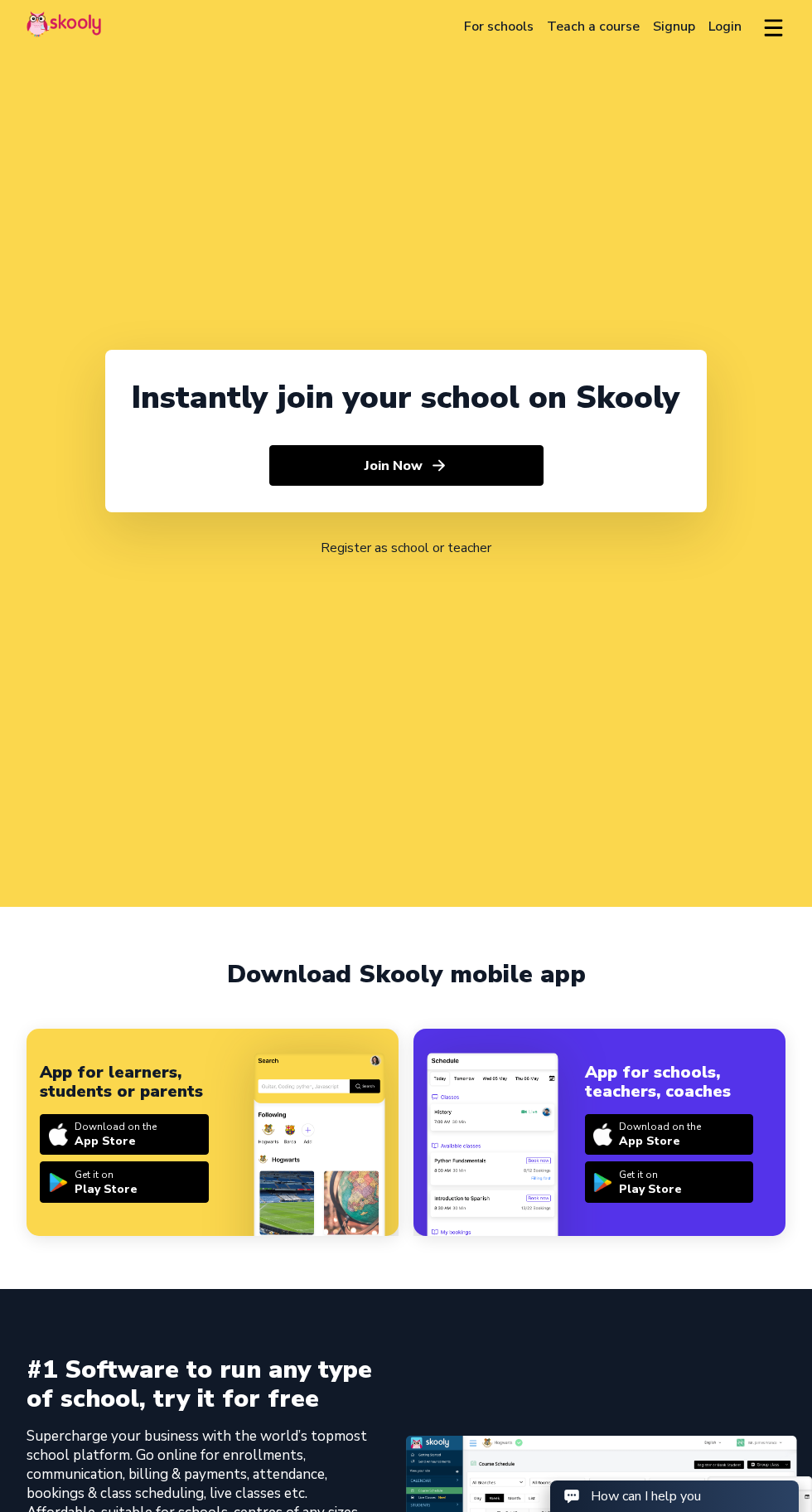 select on "91" 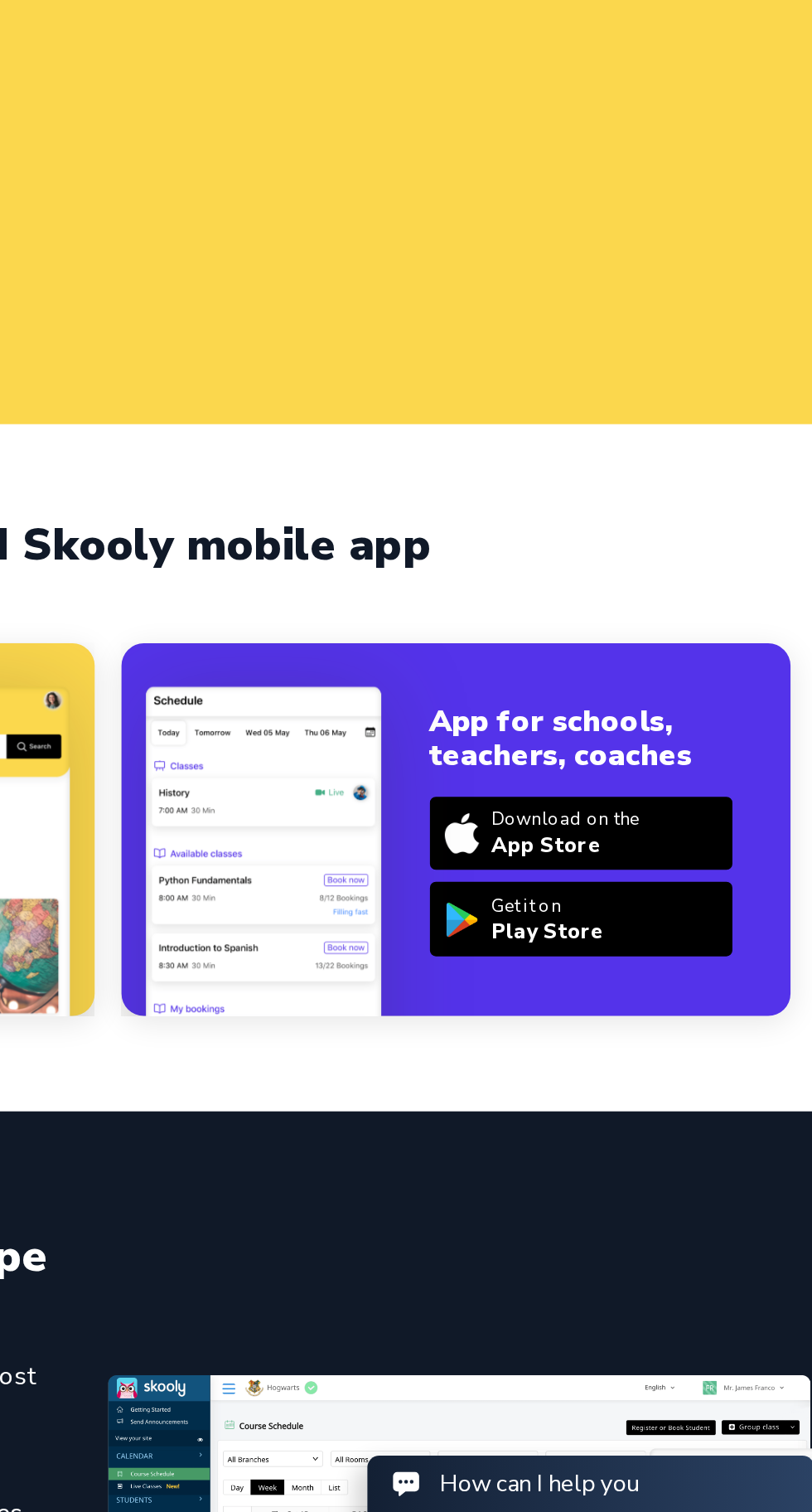 scroll, scrollTop: 0, scrollLeft: 0, axis: both 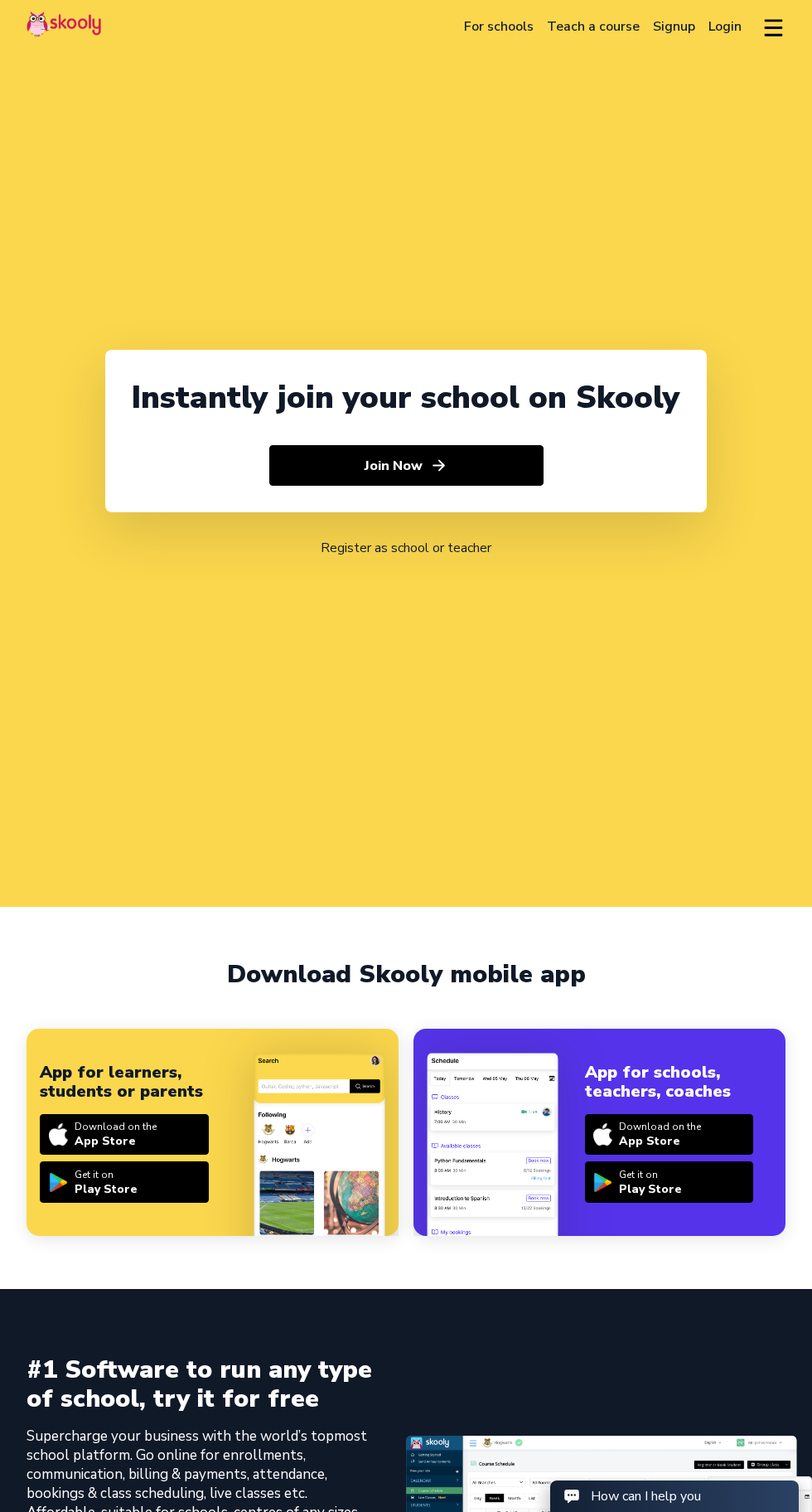click on "Login" 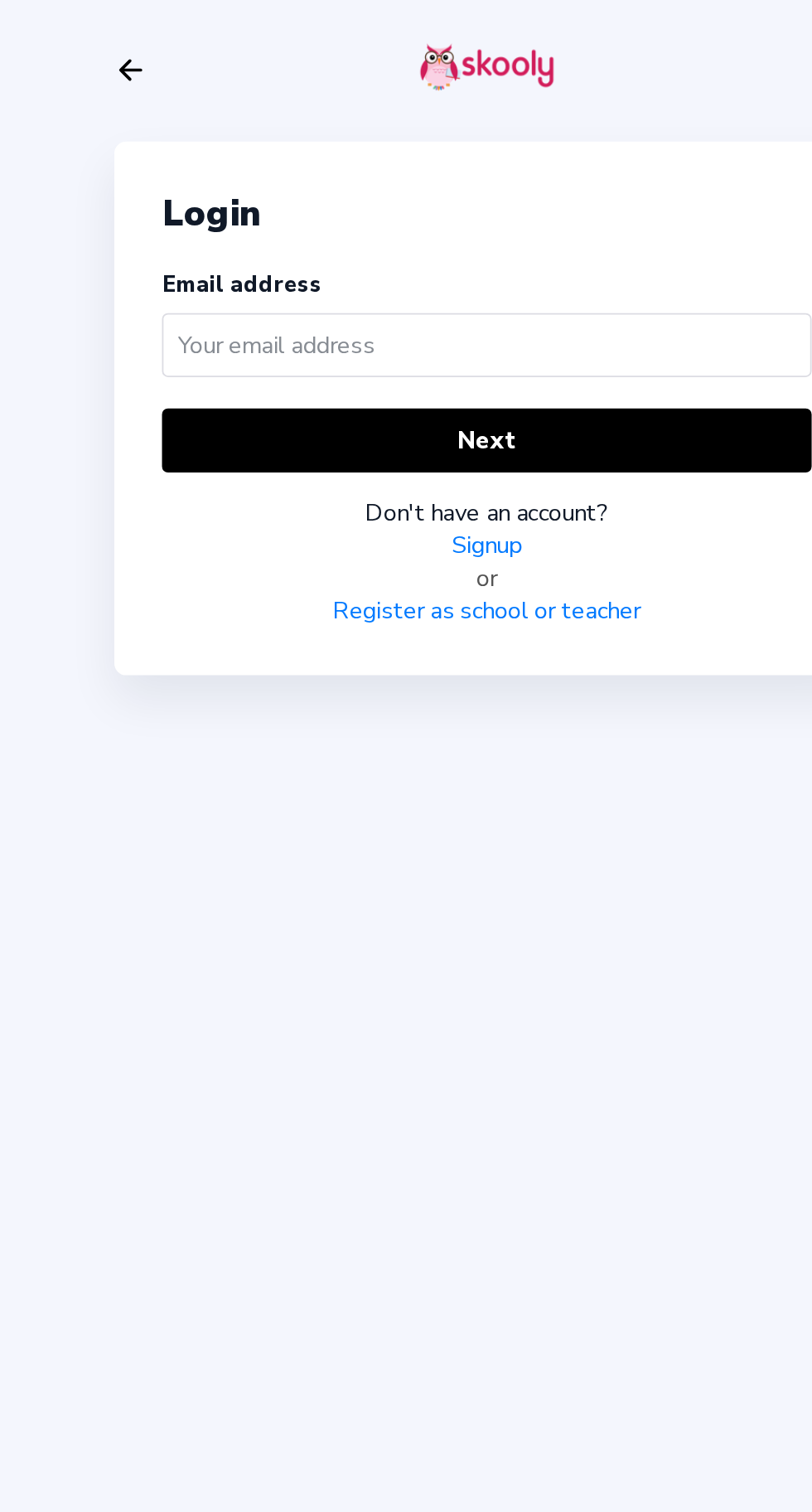 type on "B" 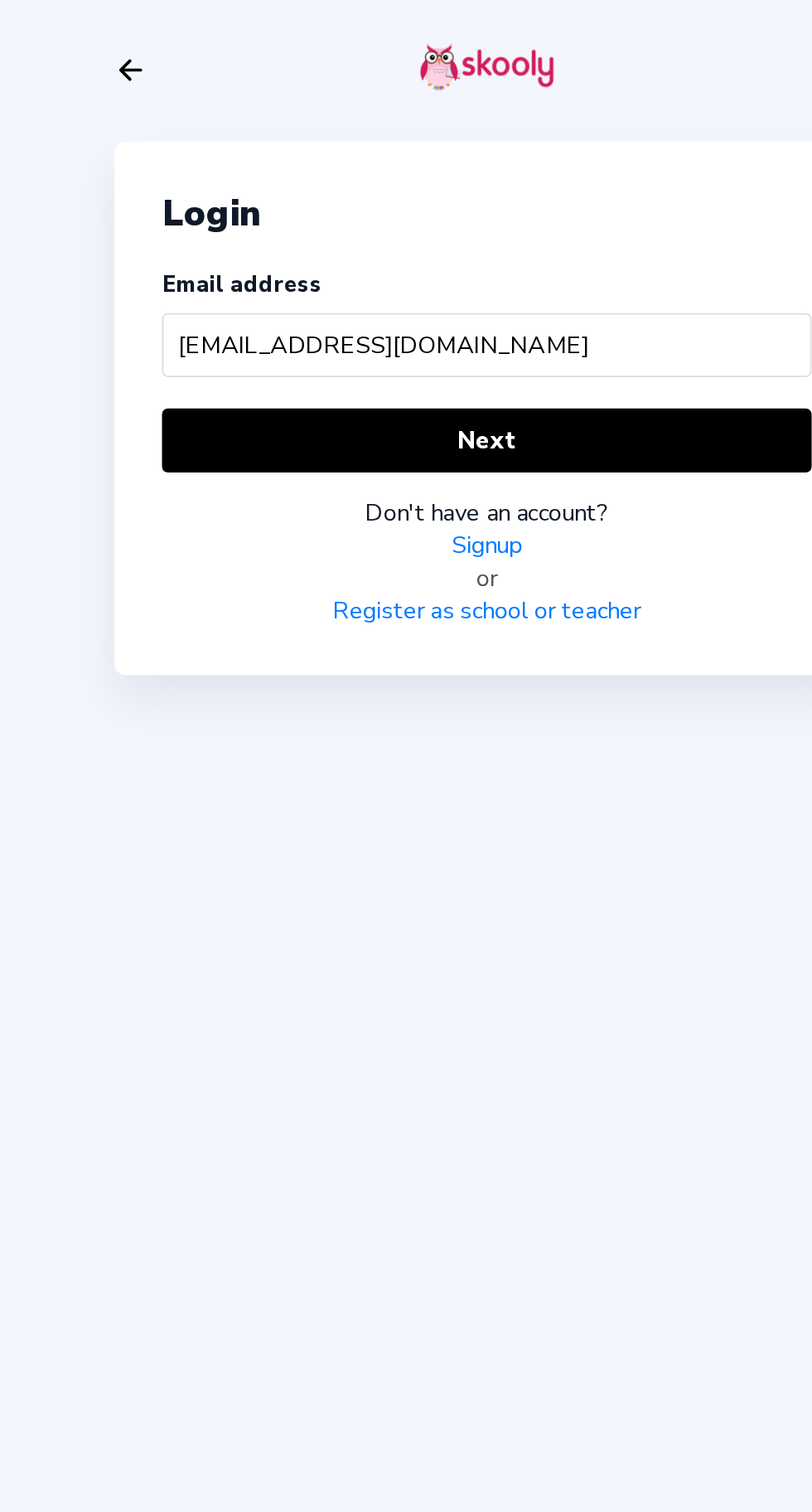type on "[EMAIL_ADDRESS][DOMAIN_NAME]" 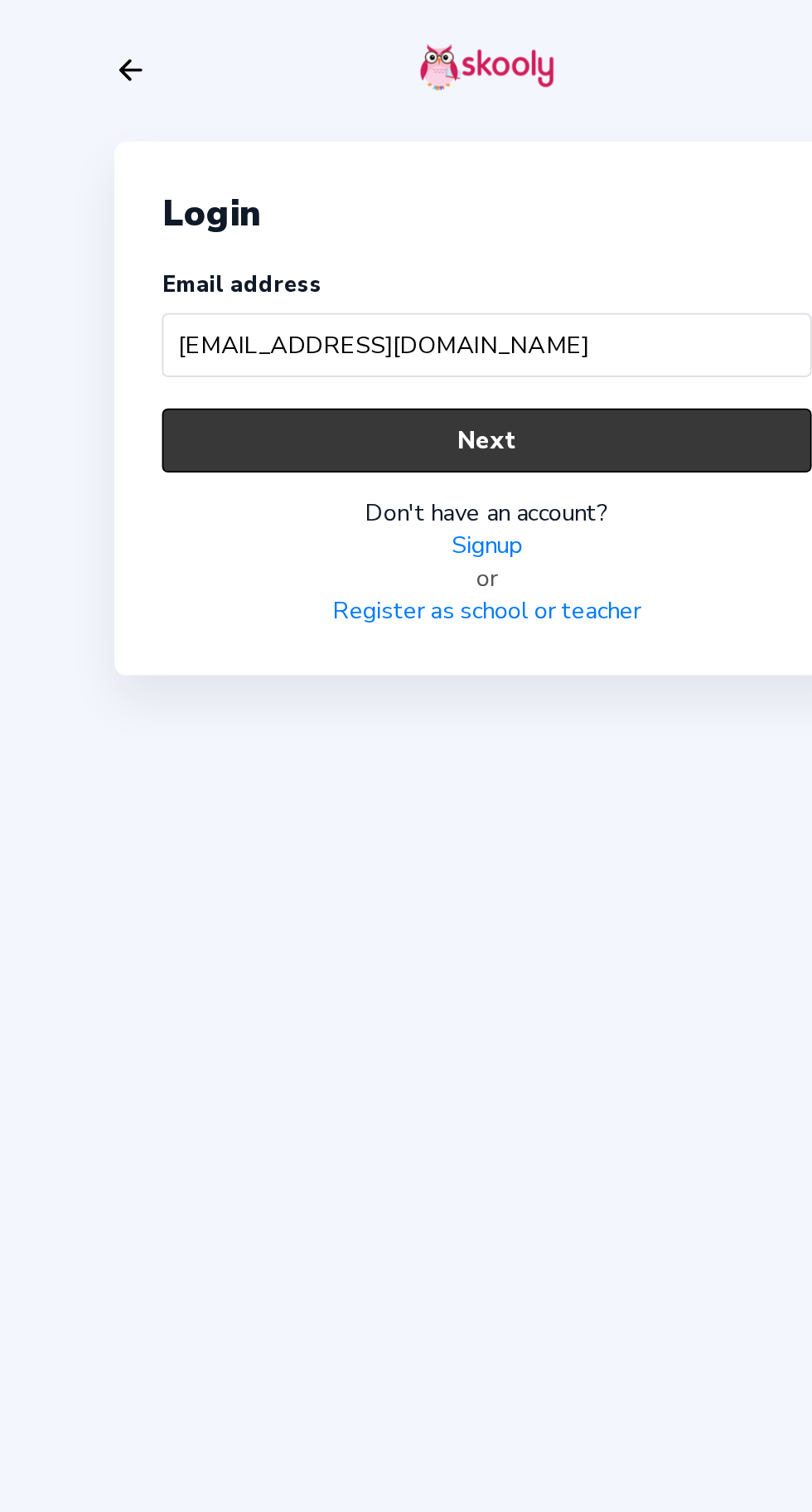 click on "Next" 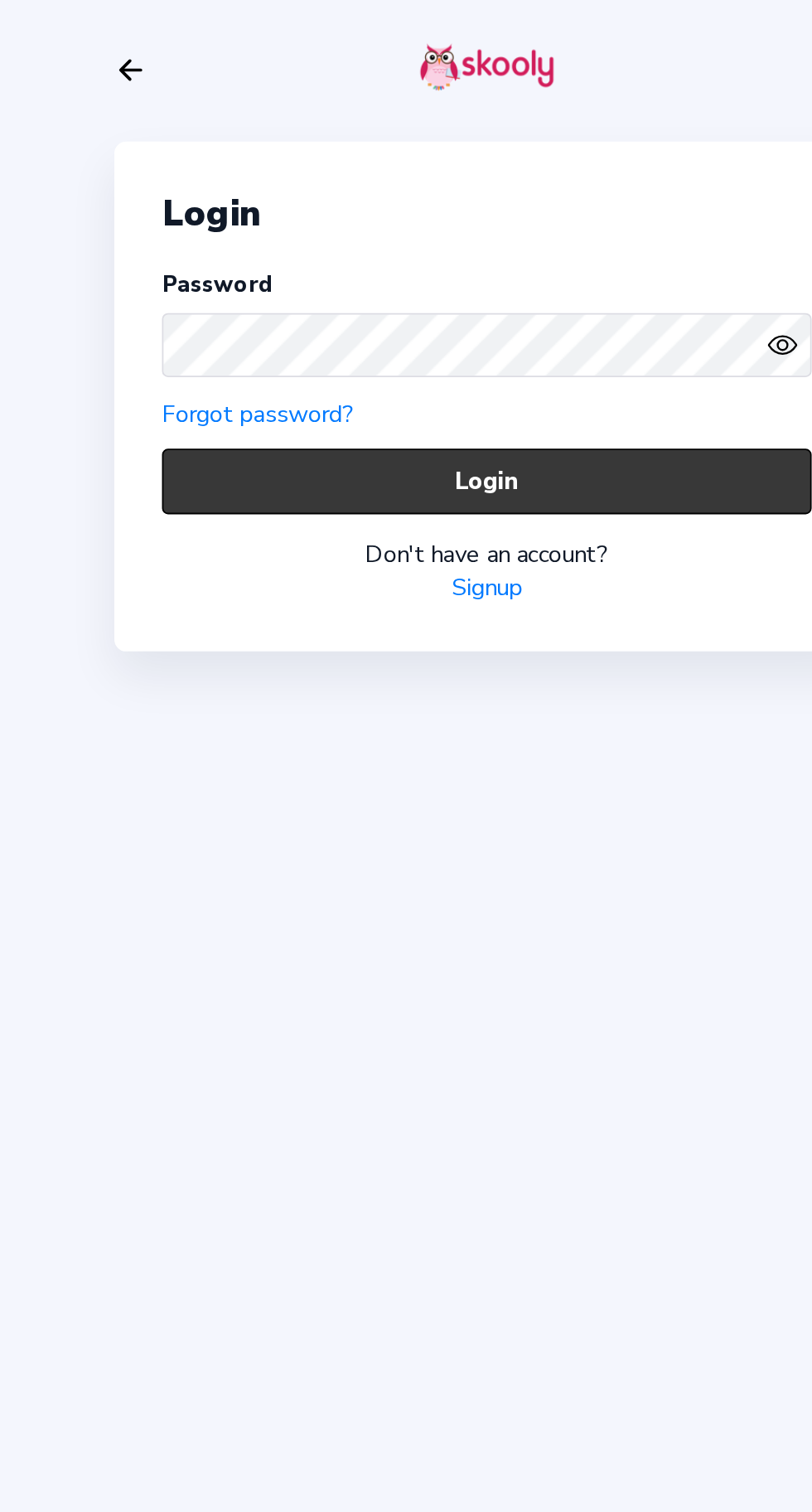 click on "Login" 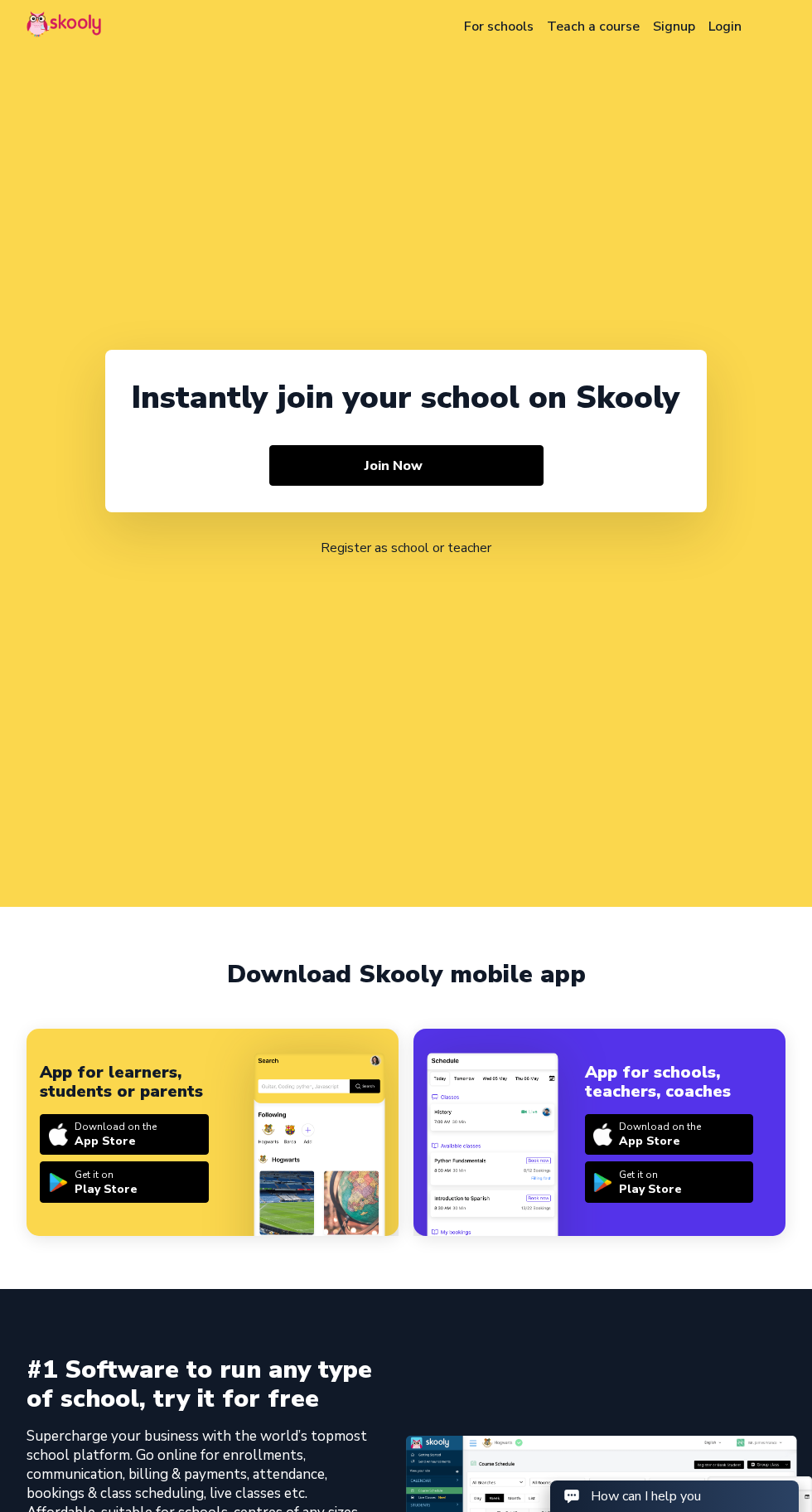 select on "91" 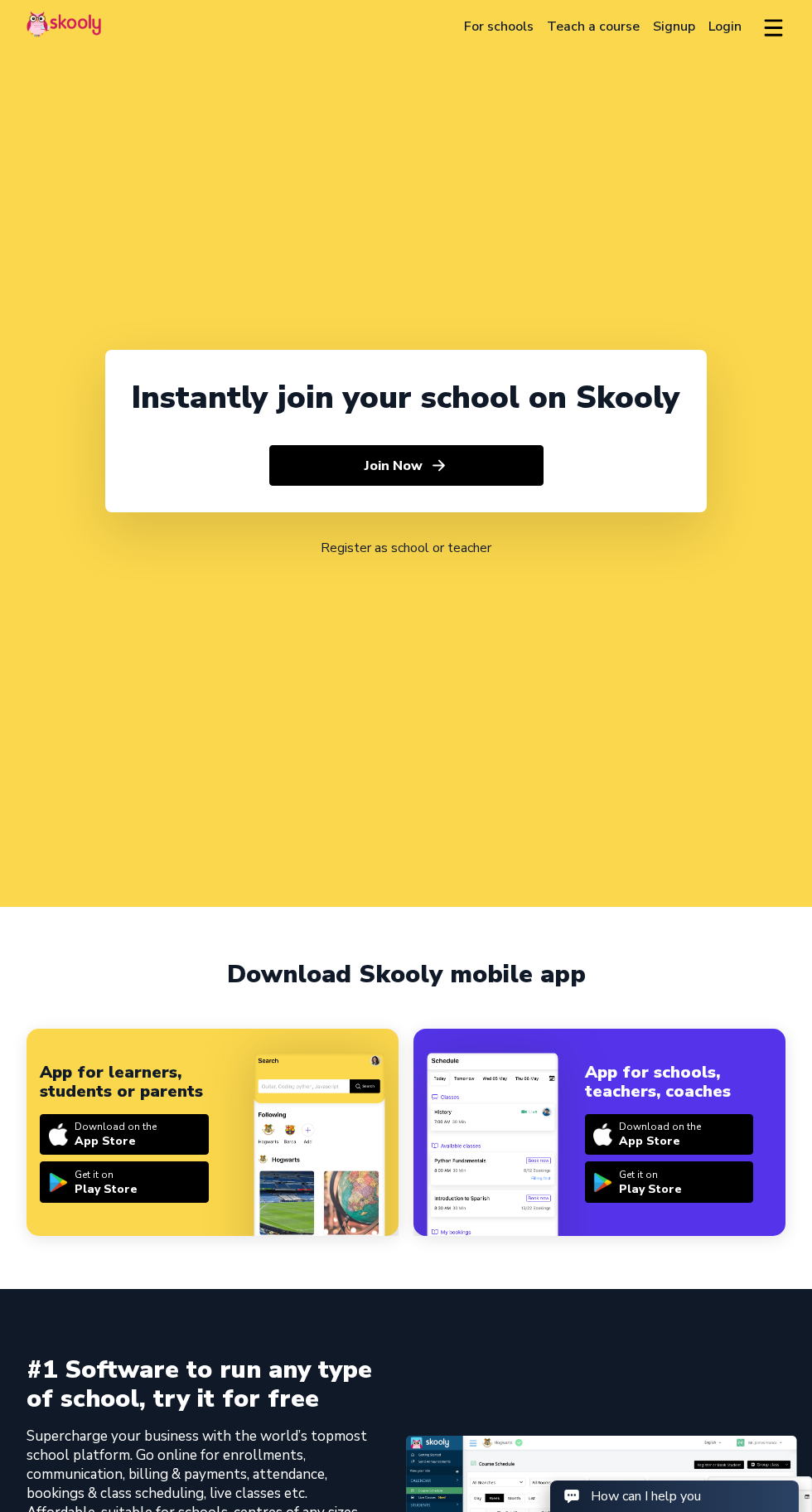 click on "Login" 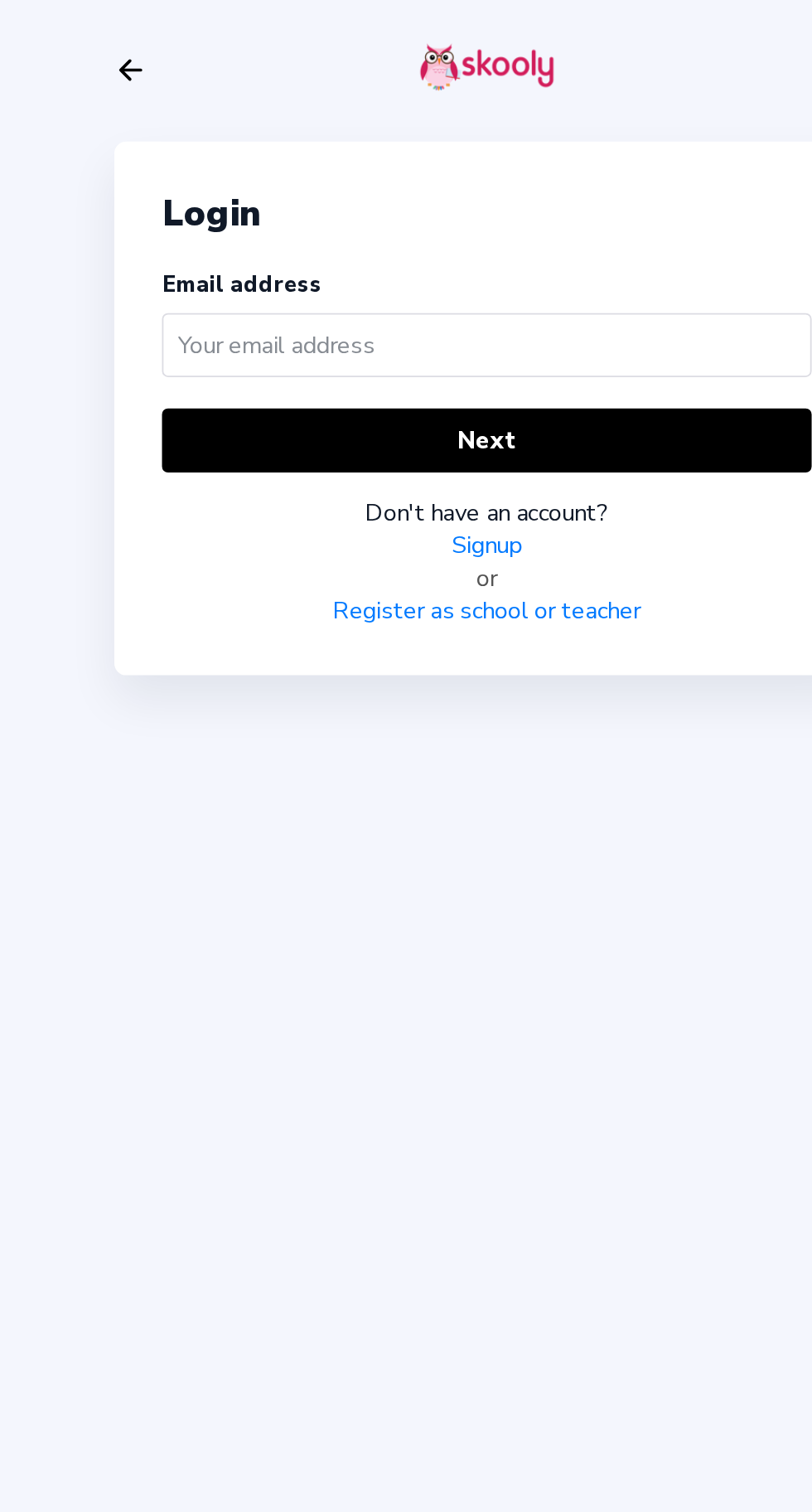 click 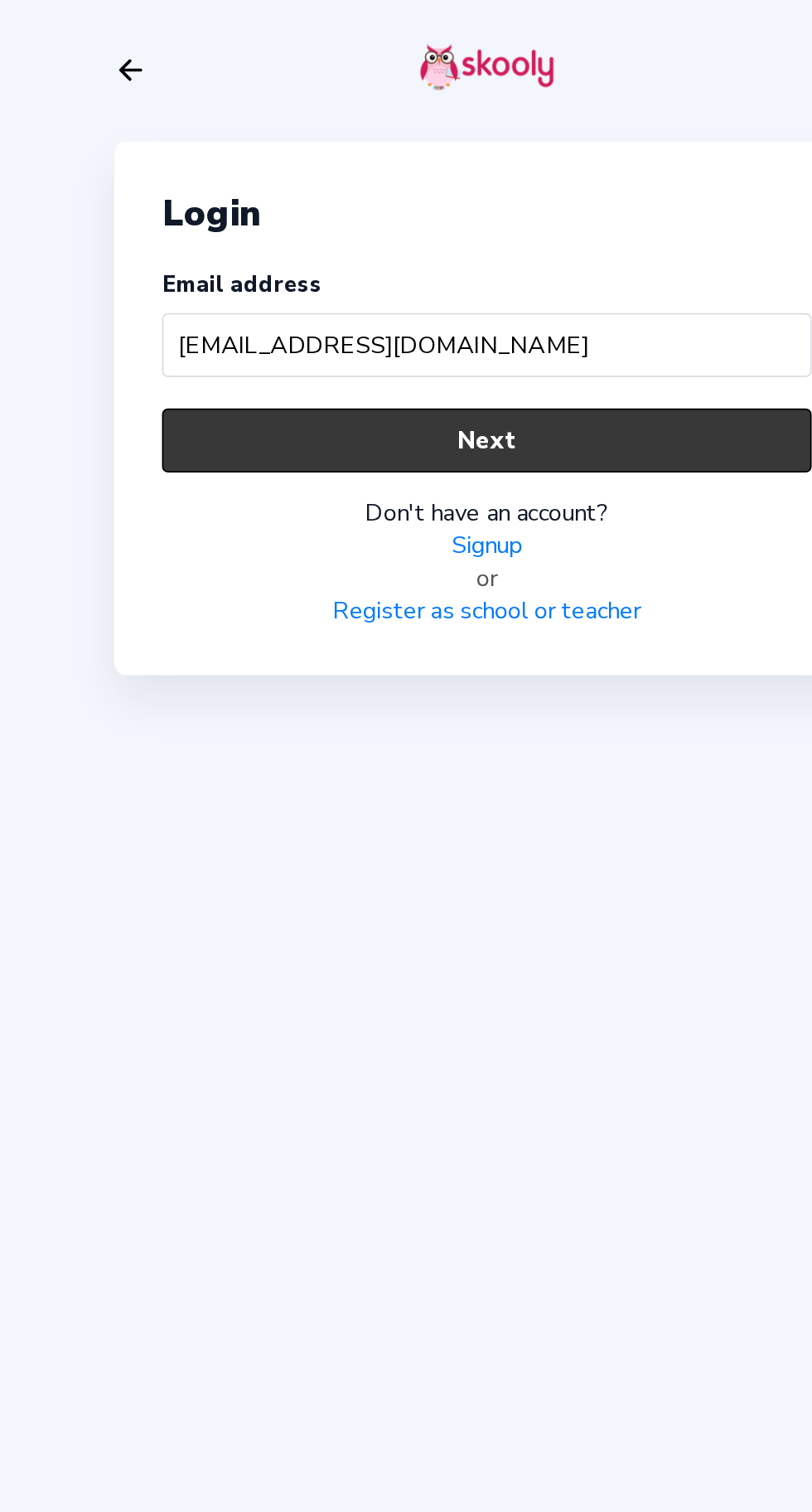 type on "[EMAIL_ADDRESS][DOMAIN_NAME]" 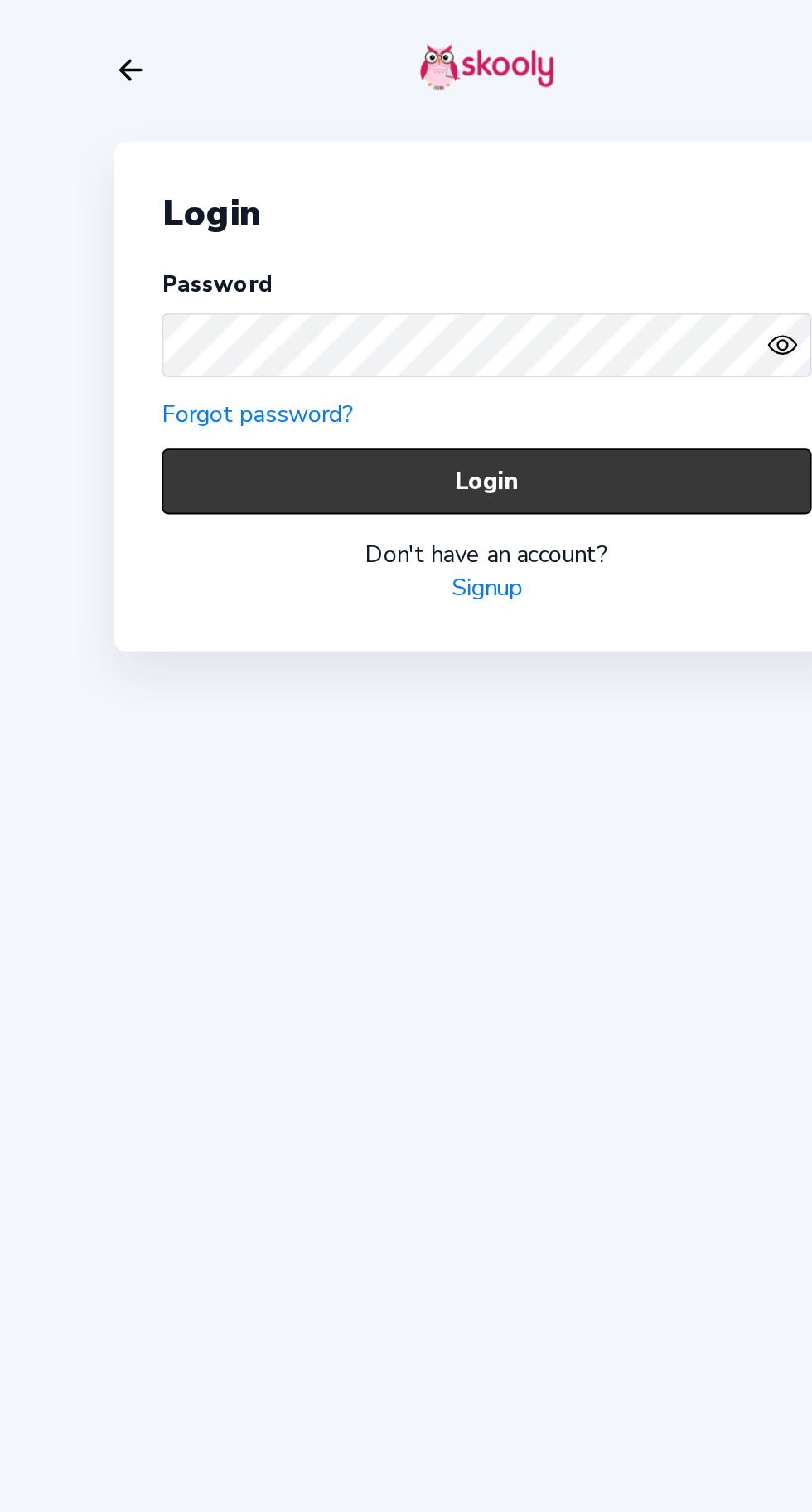 click on "Login" 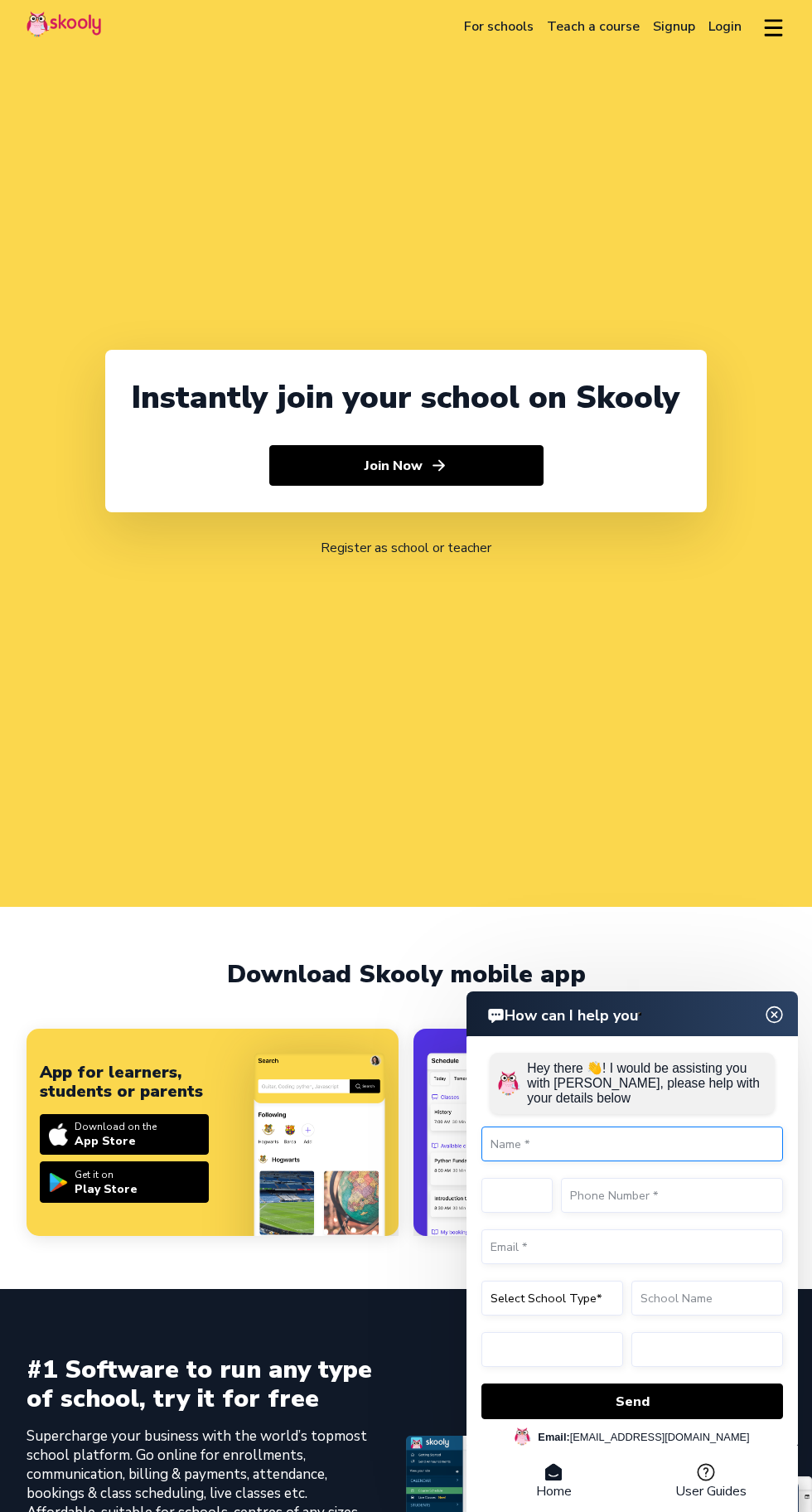 scroll, scrollTop: 0, scrollLeft: 0, axis: both 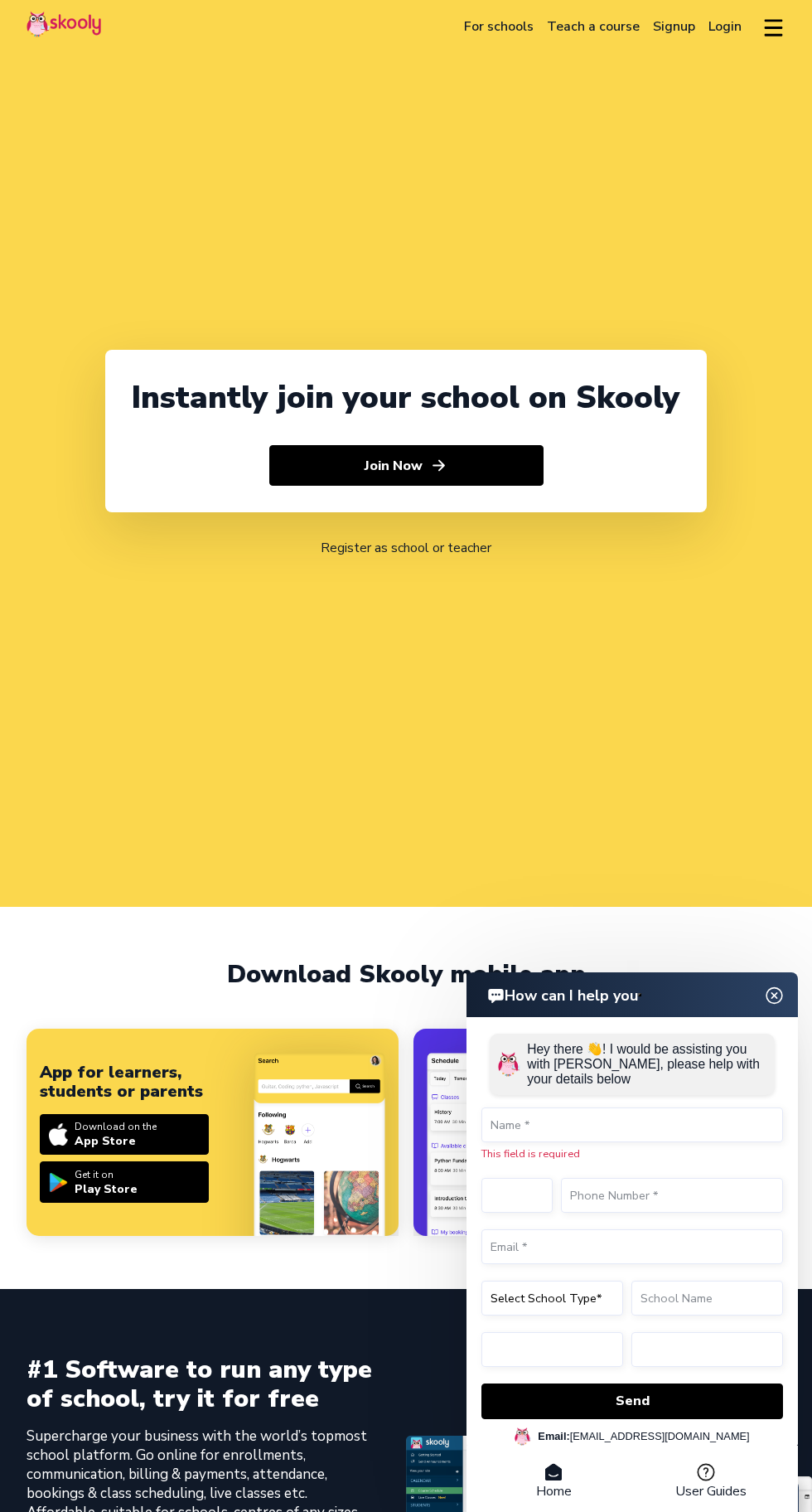 select on "91" 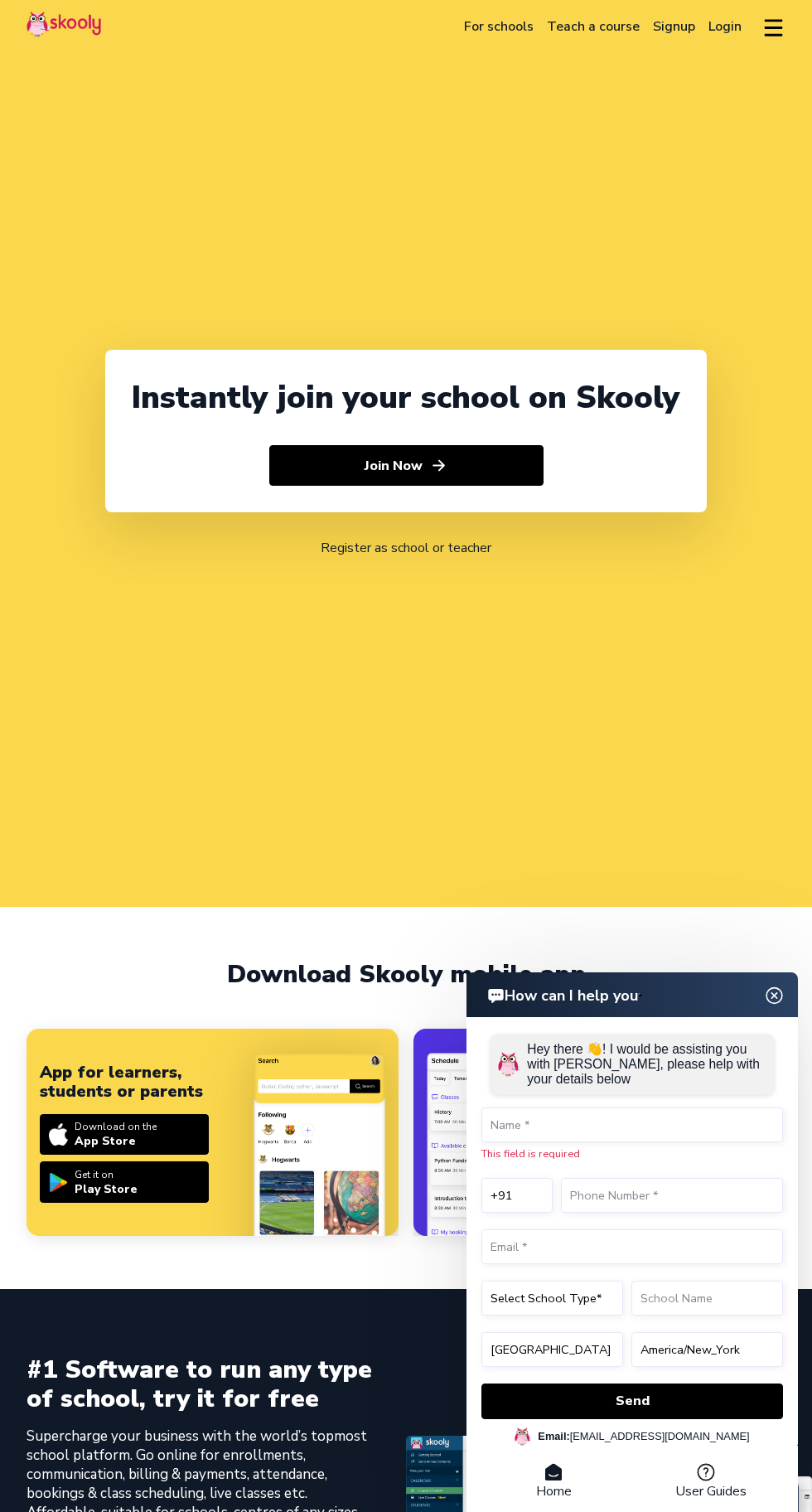 click on "Login" 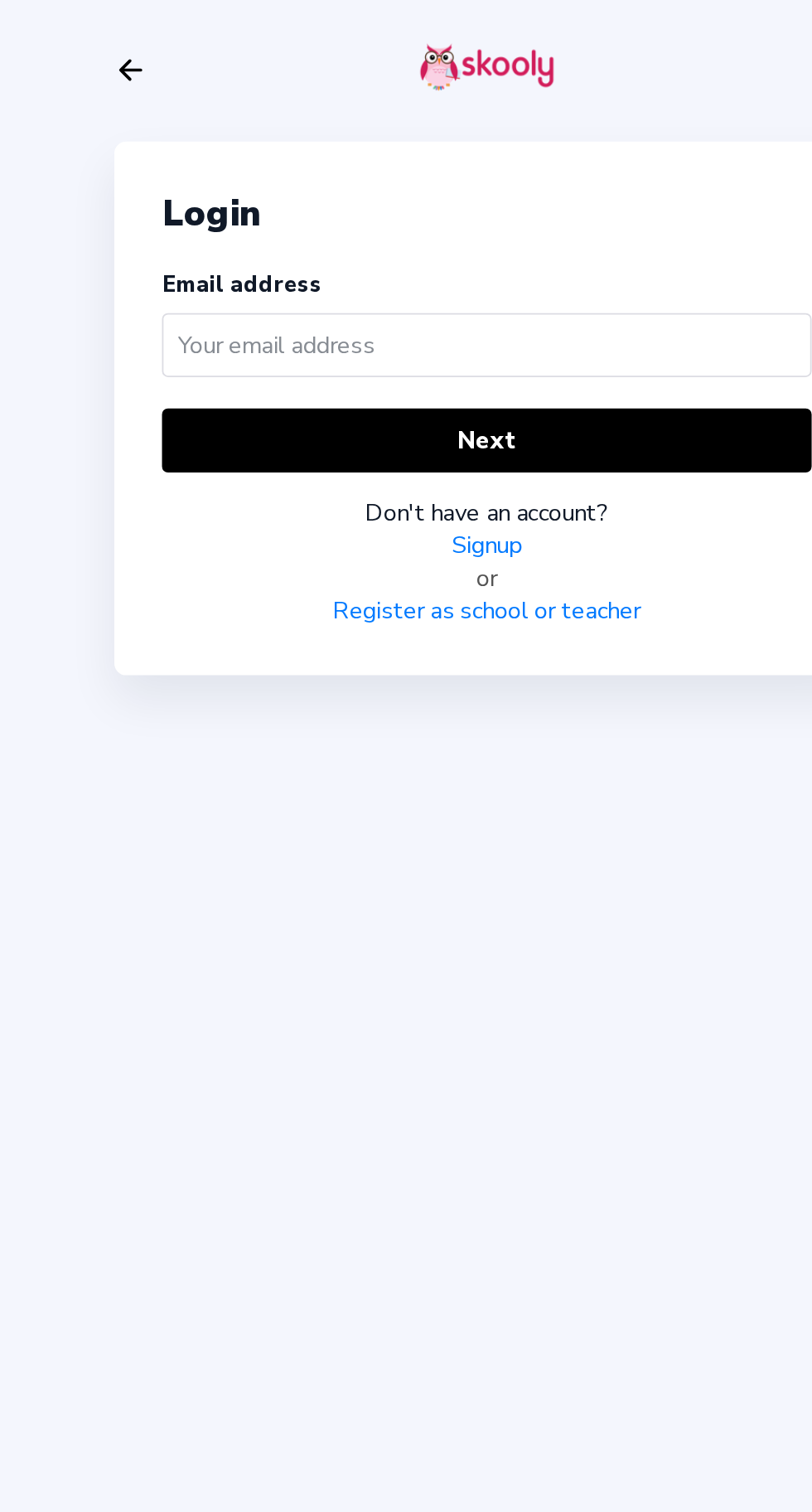 click on "Login" 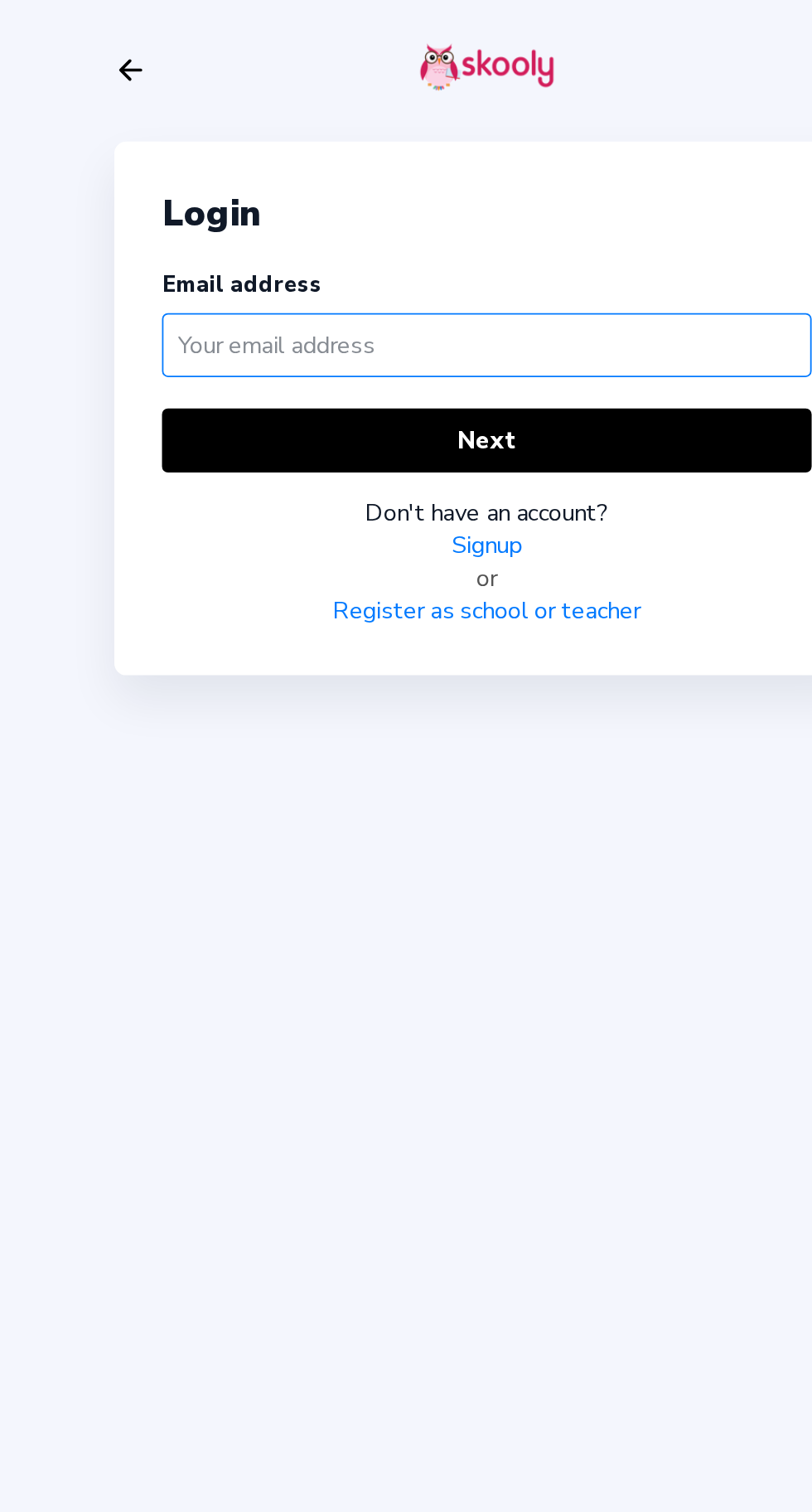 click 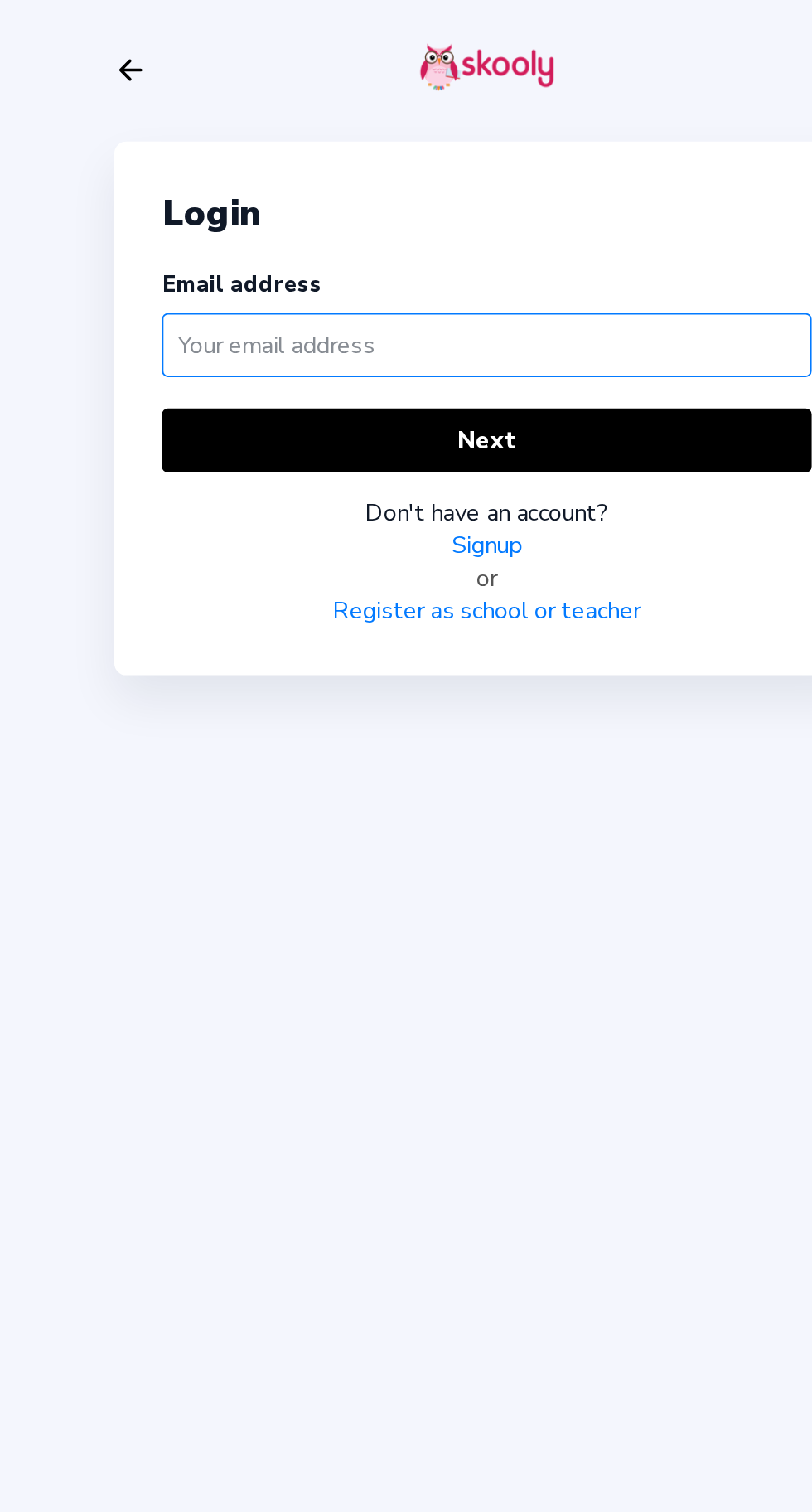 type on "B" 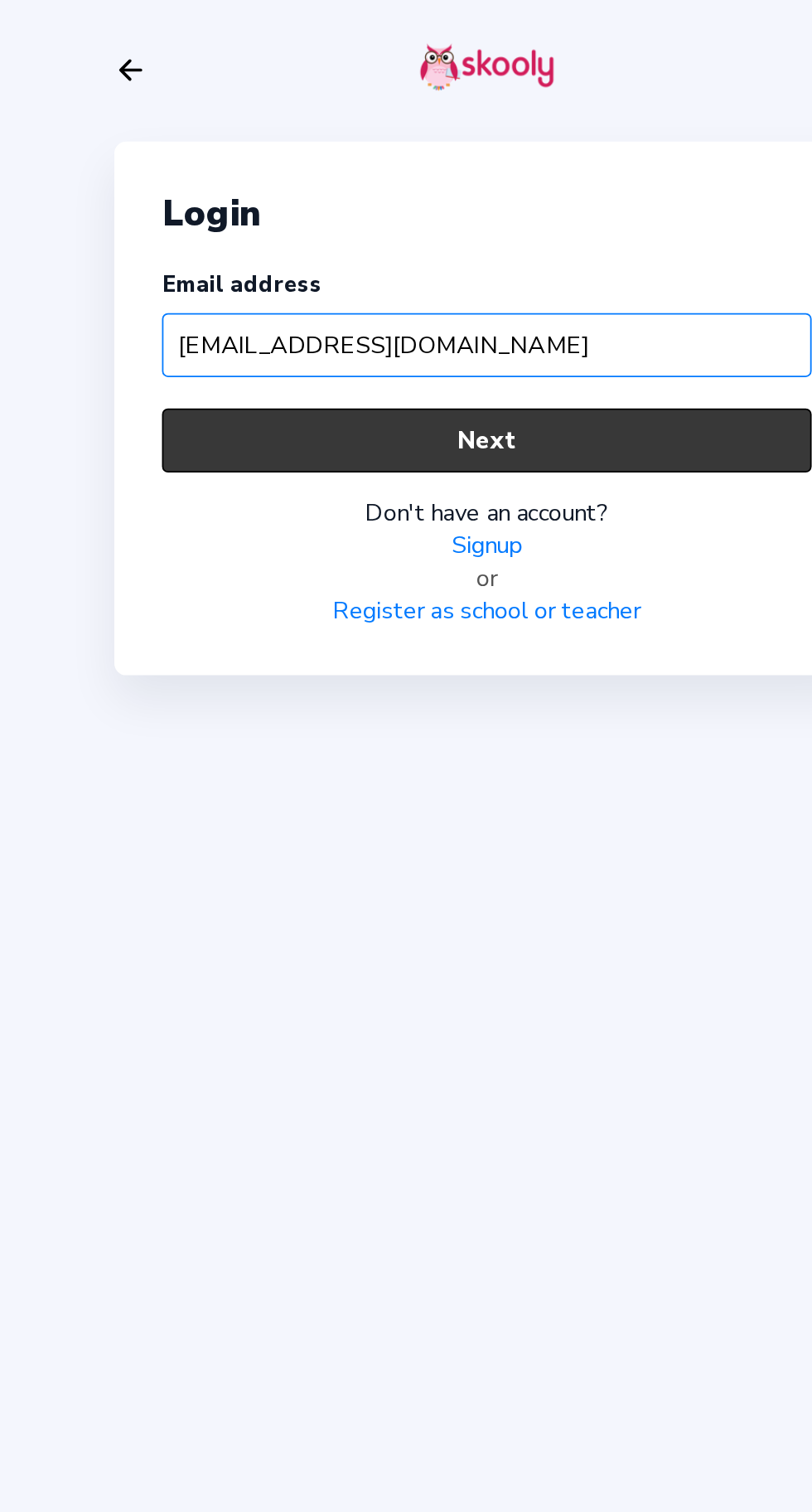 type on "[EMAIL_ADDRESS][DOMAIN_NAME]" 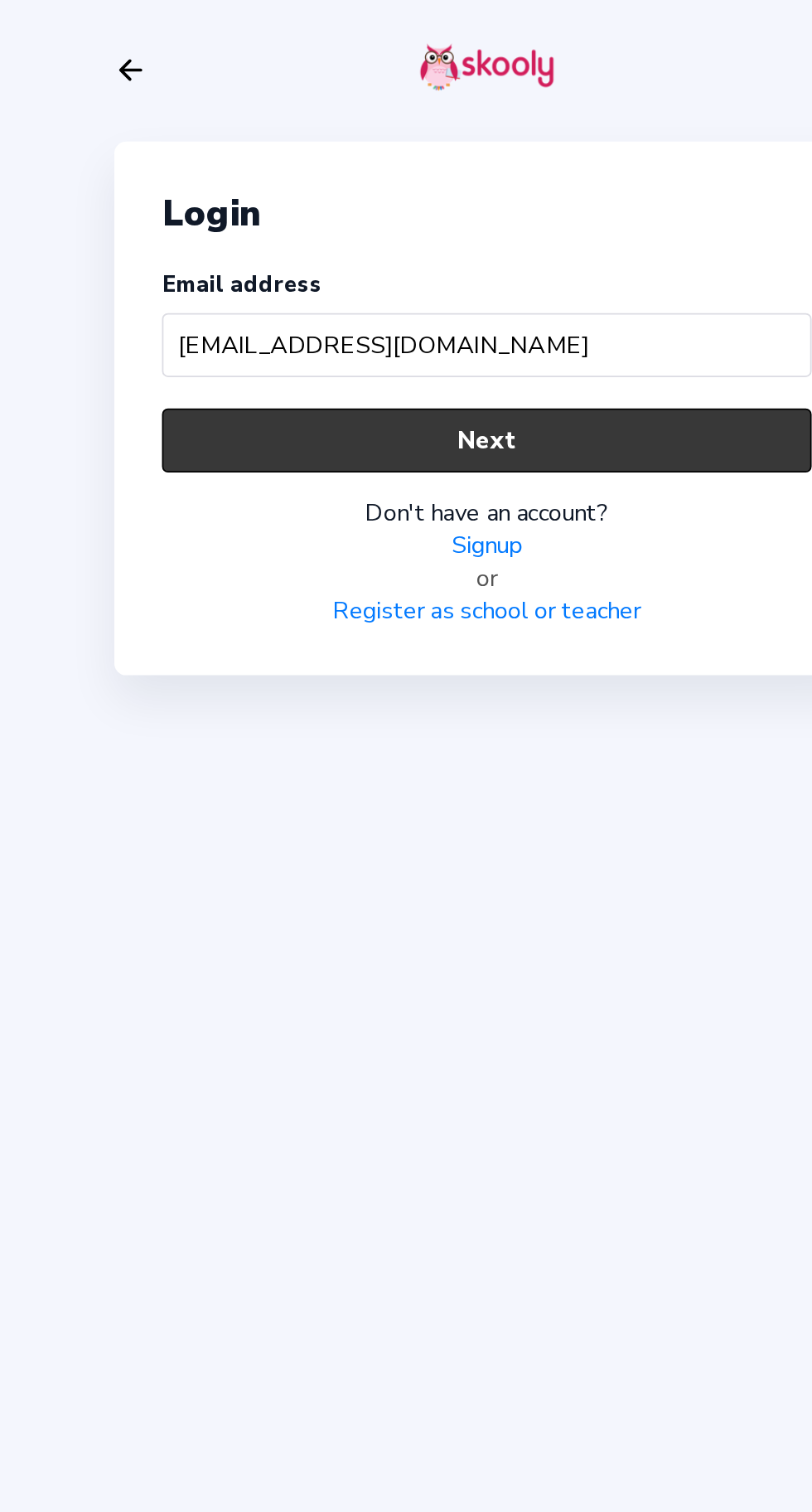 click on "Next" 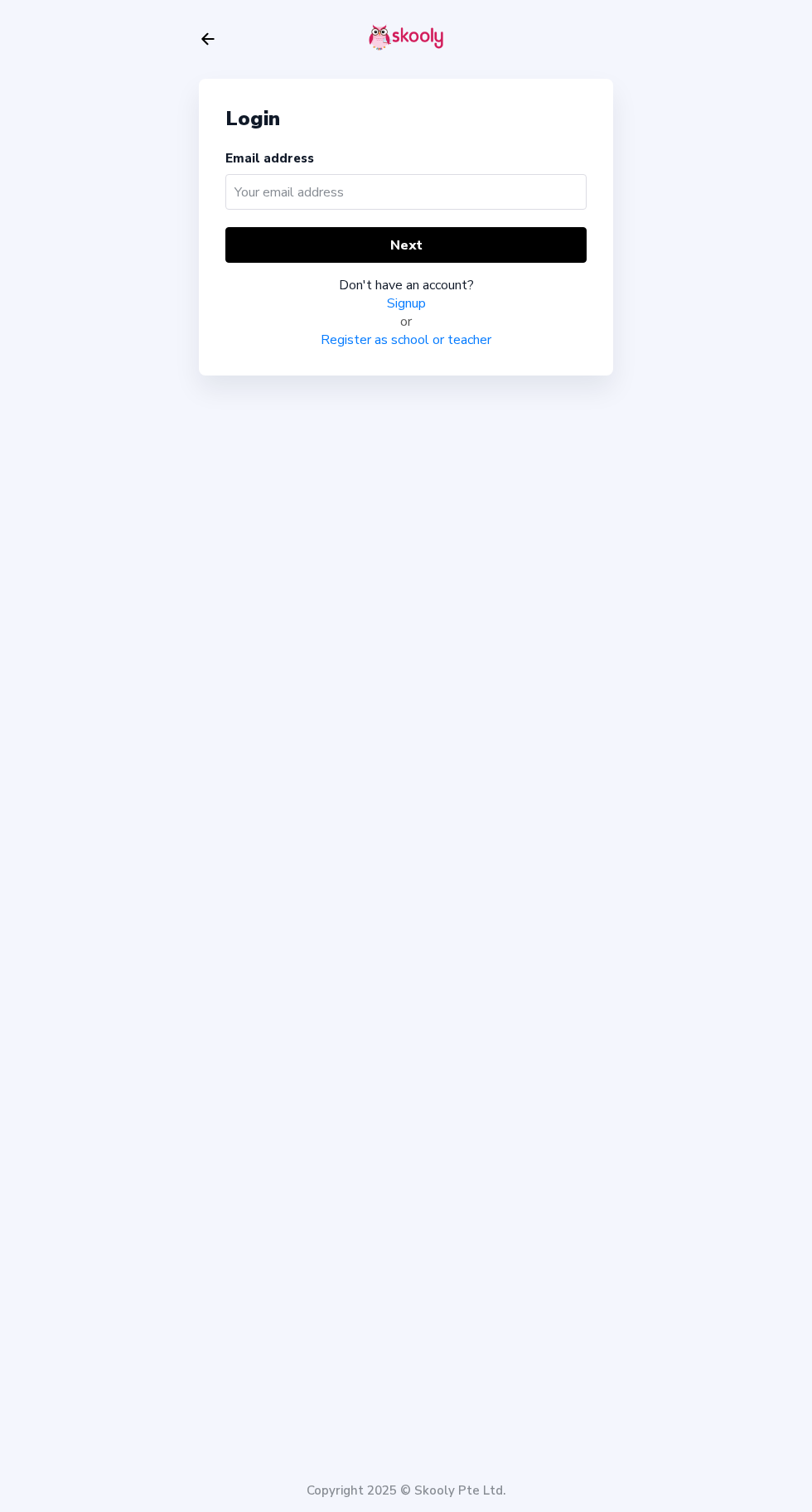 scroll, scrollTop: 0, scrollLeft: 0, axis: both 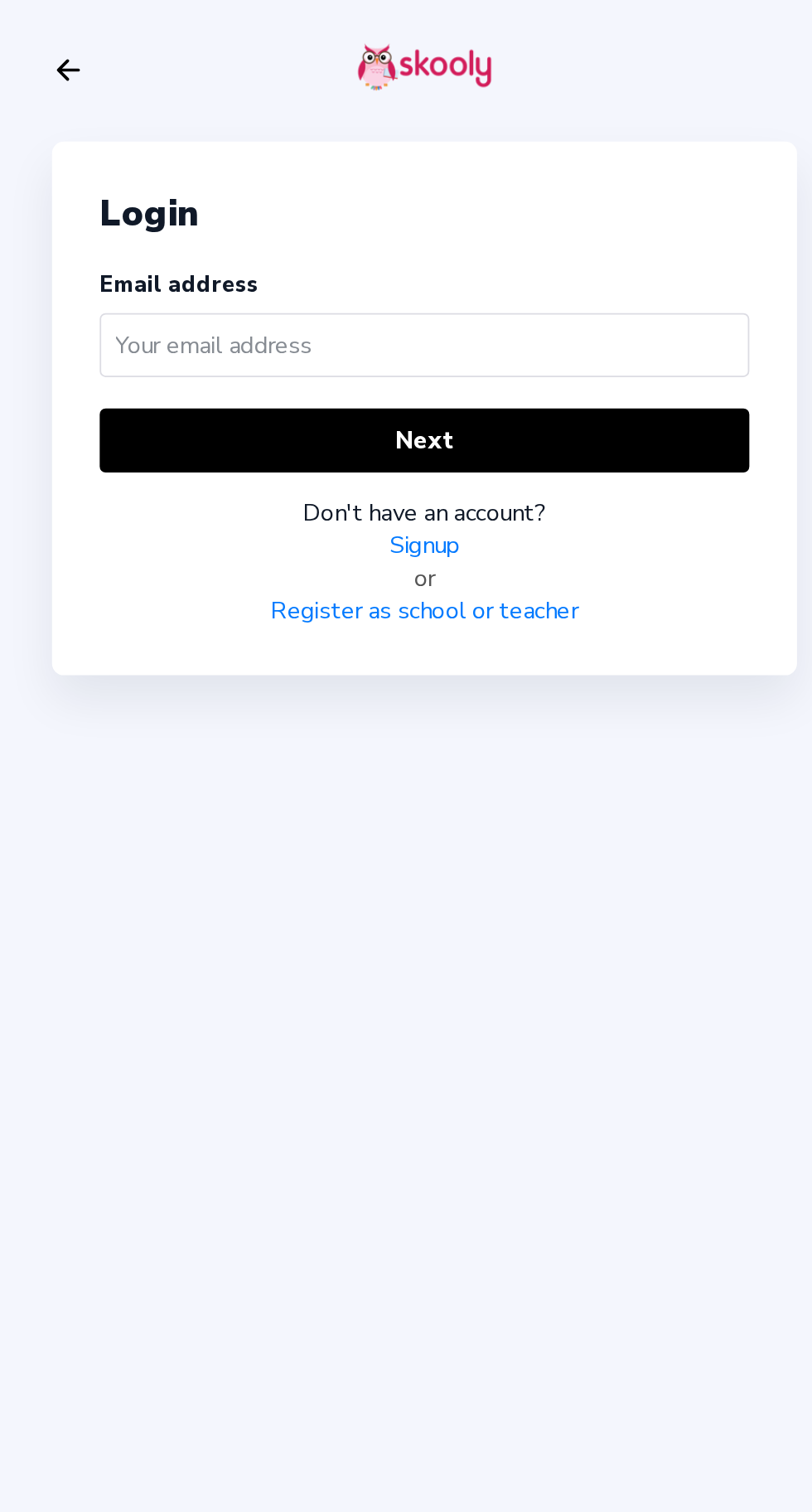click 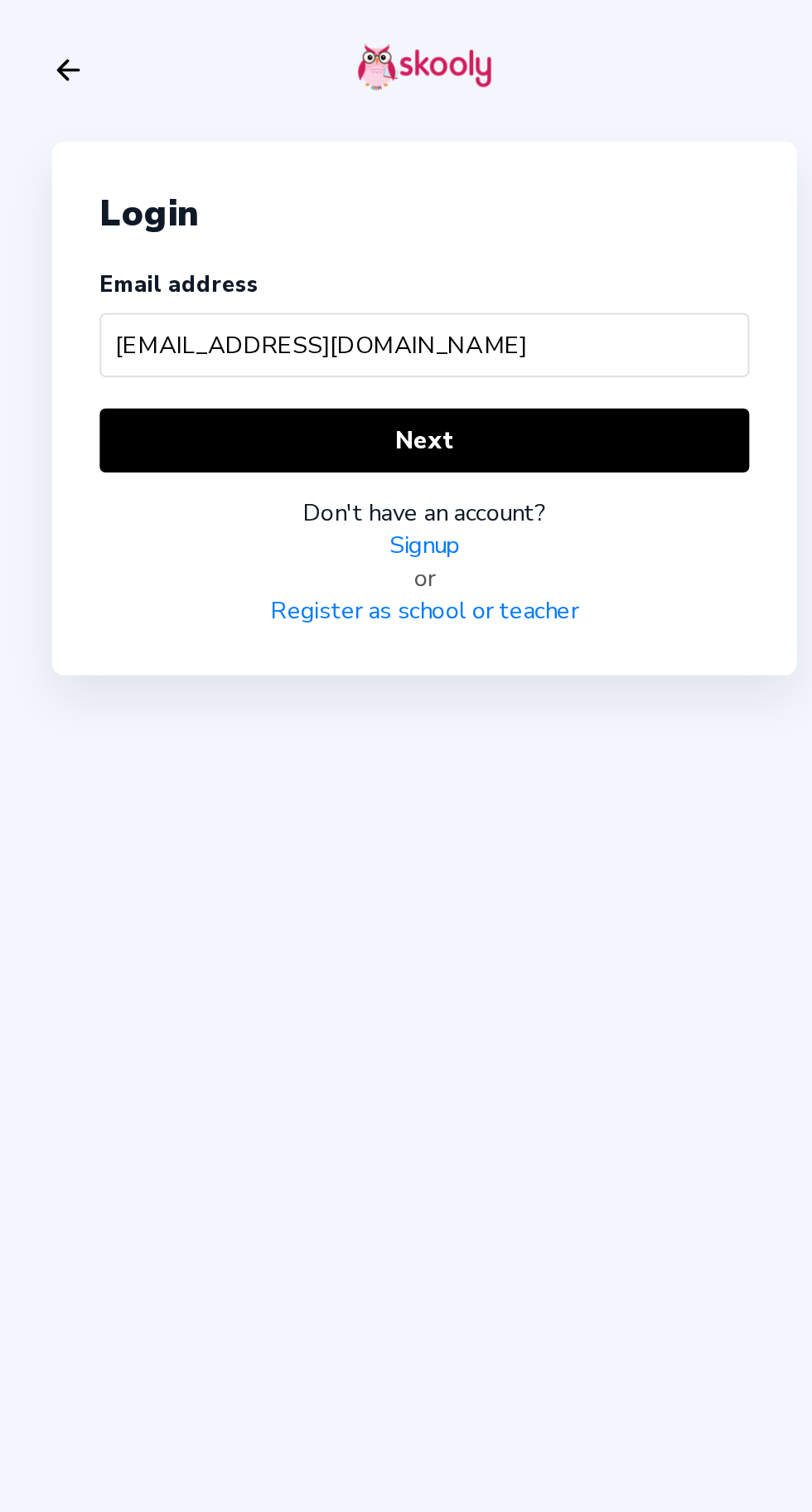 type on "[EMAIL_ADDRESS][DOMAIN_NAME]" 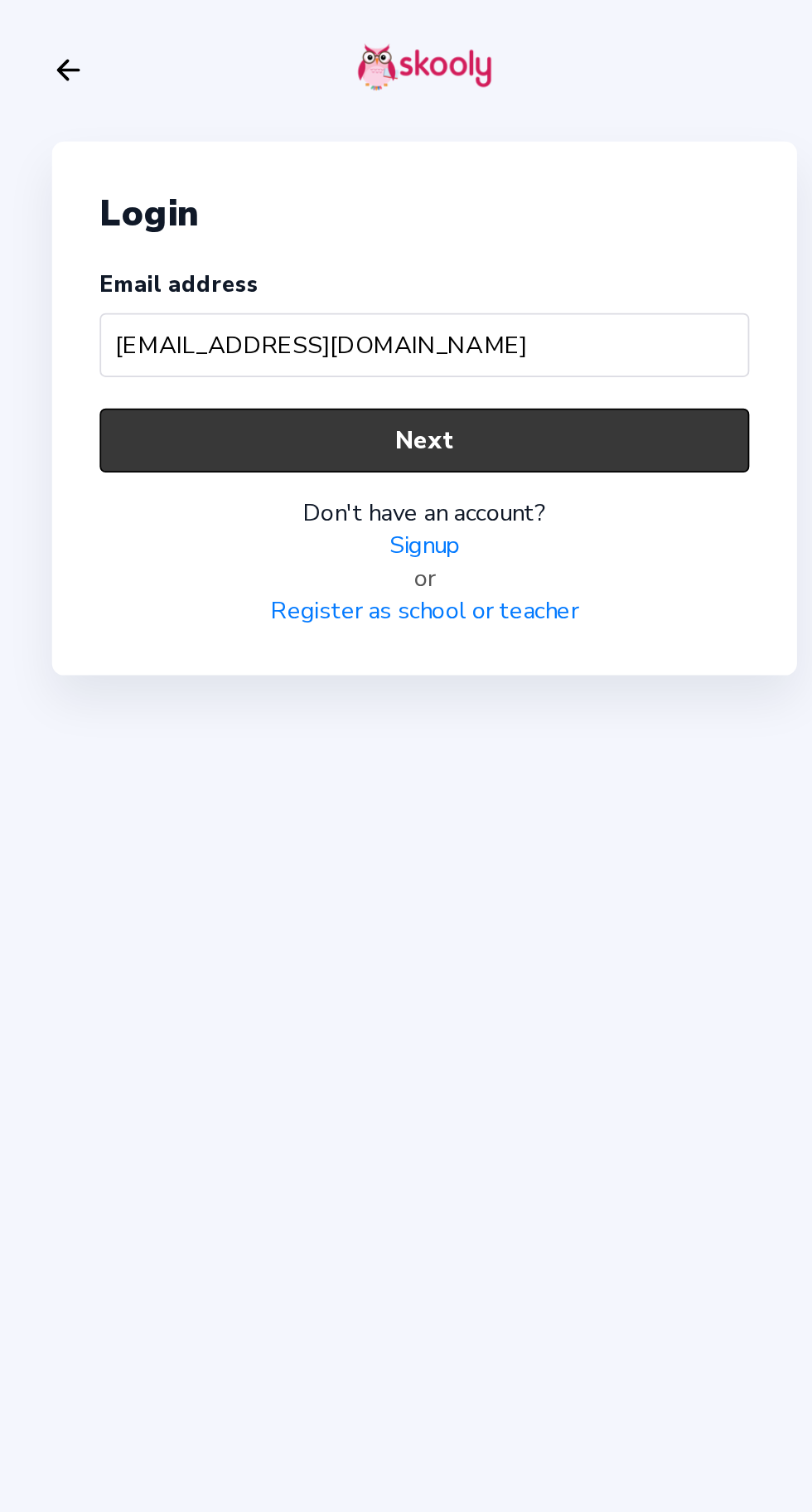 click on "Next" 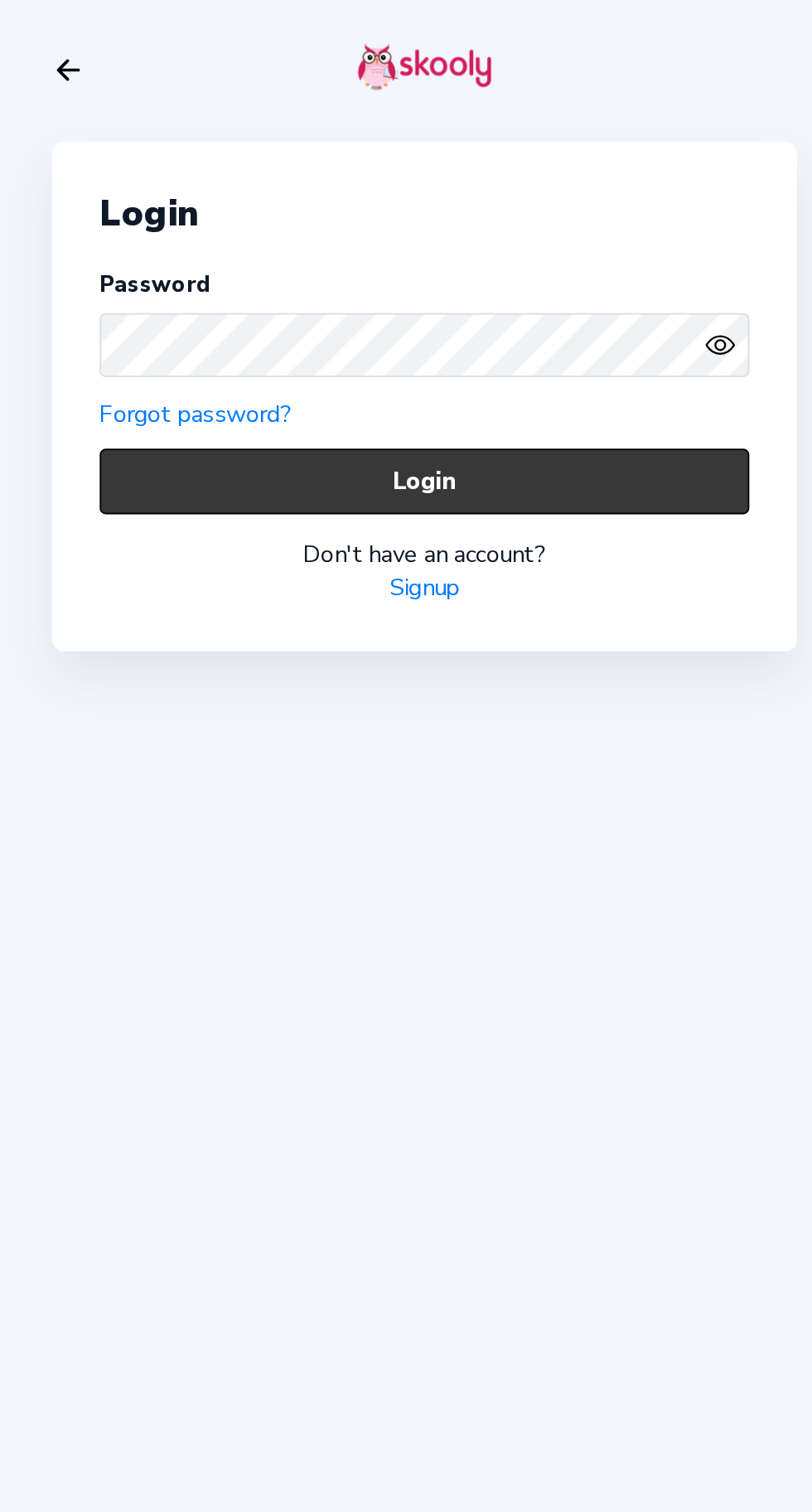 click on "Login" 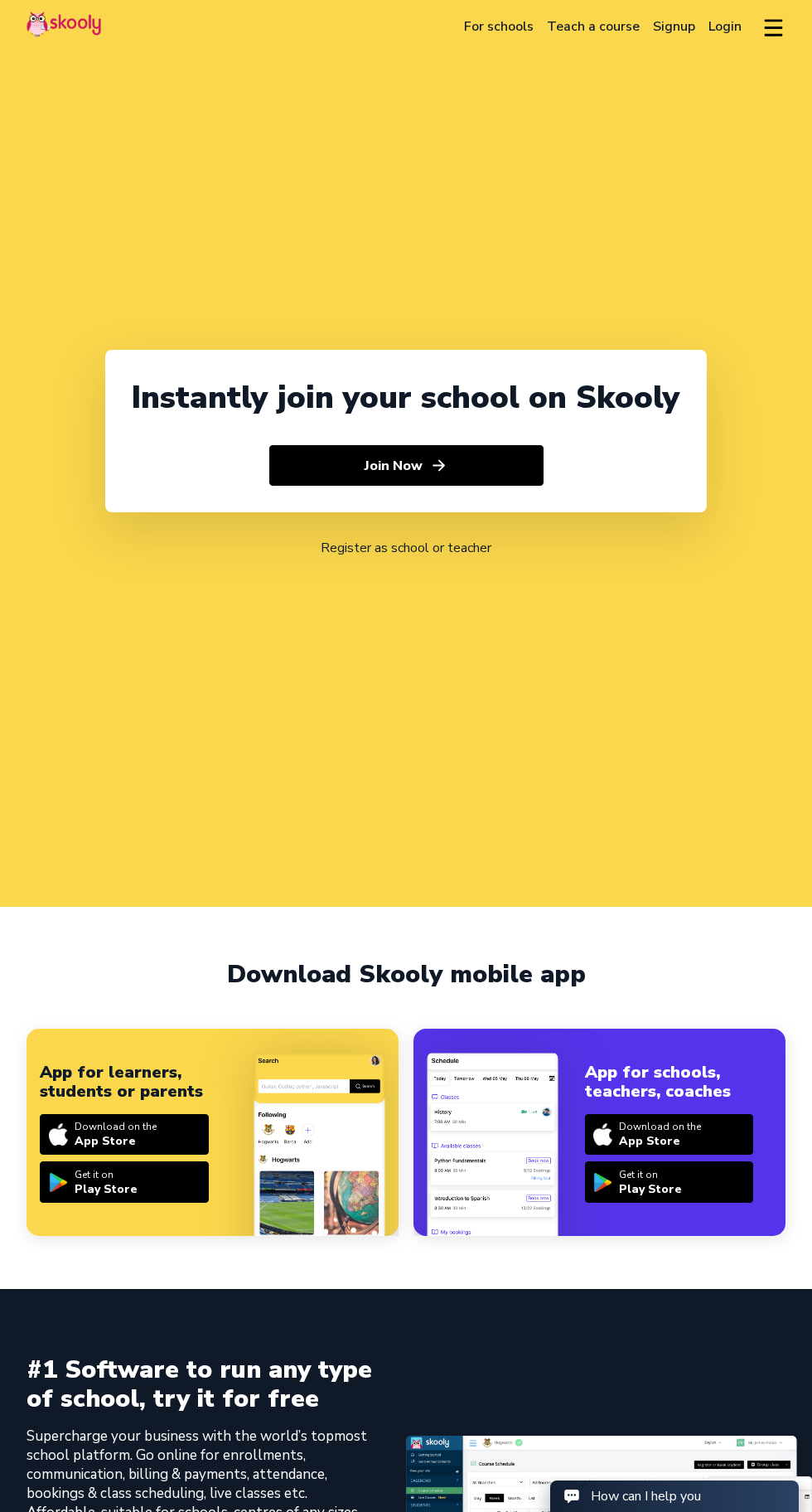 select on "91" 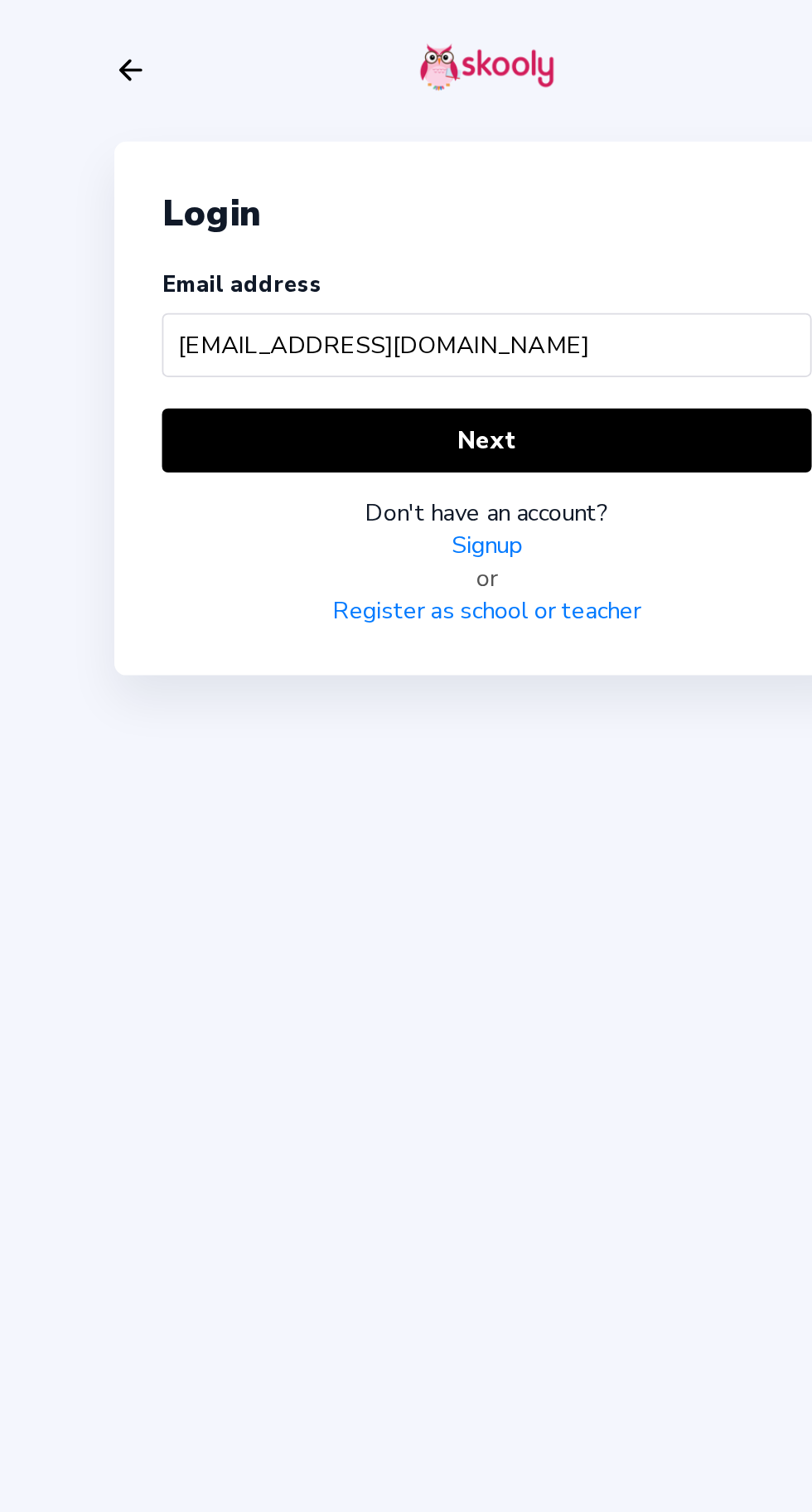 type on "[EMAIL_ADDRESS][DOMAIN_NAME]" 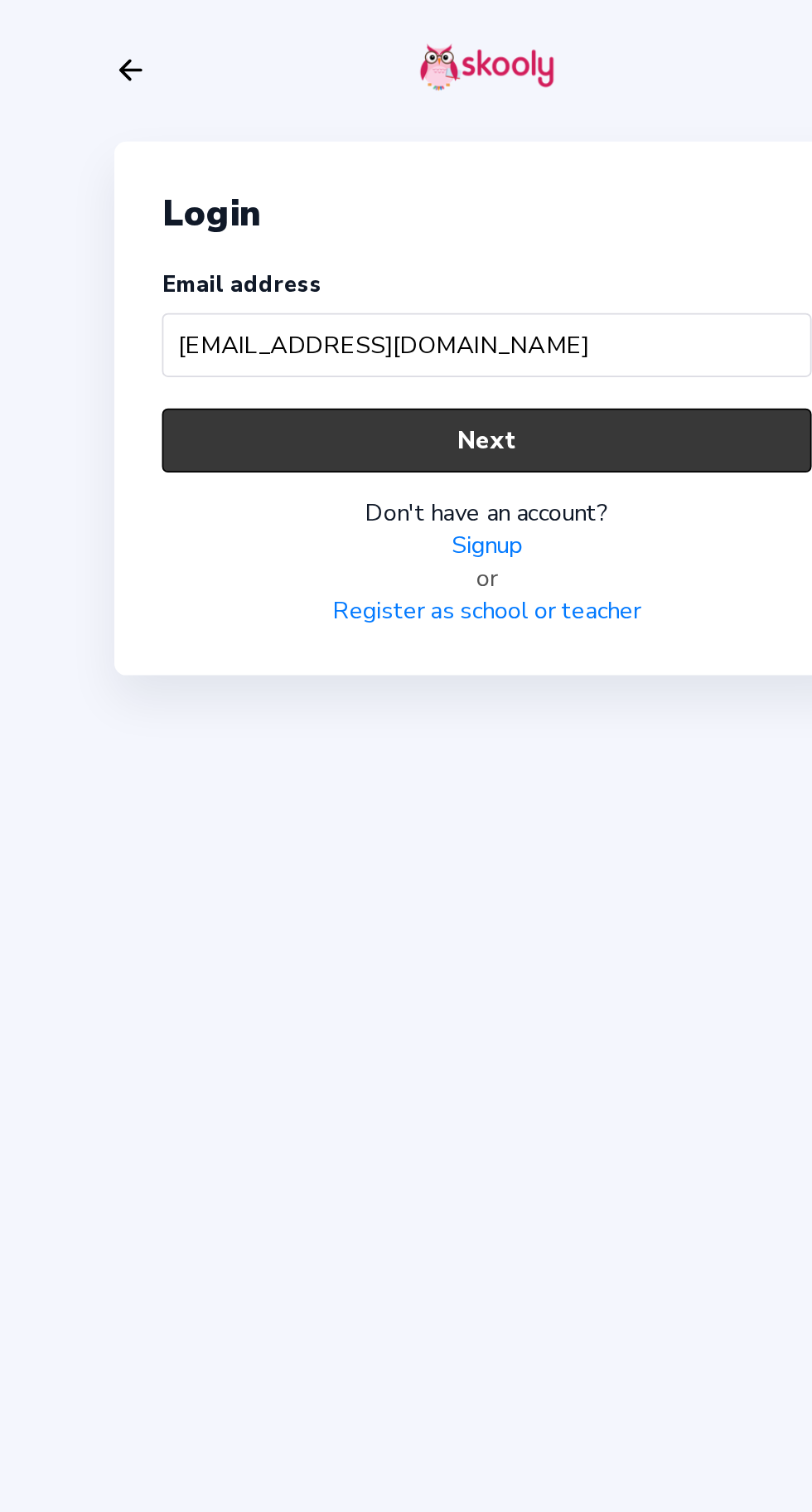 click on "Next" 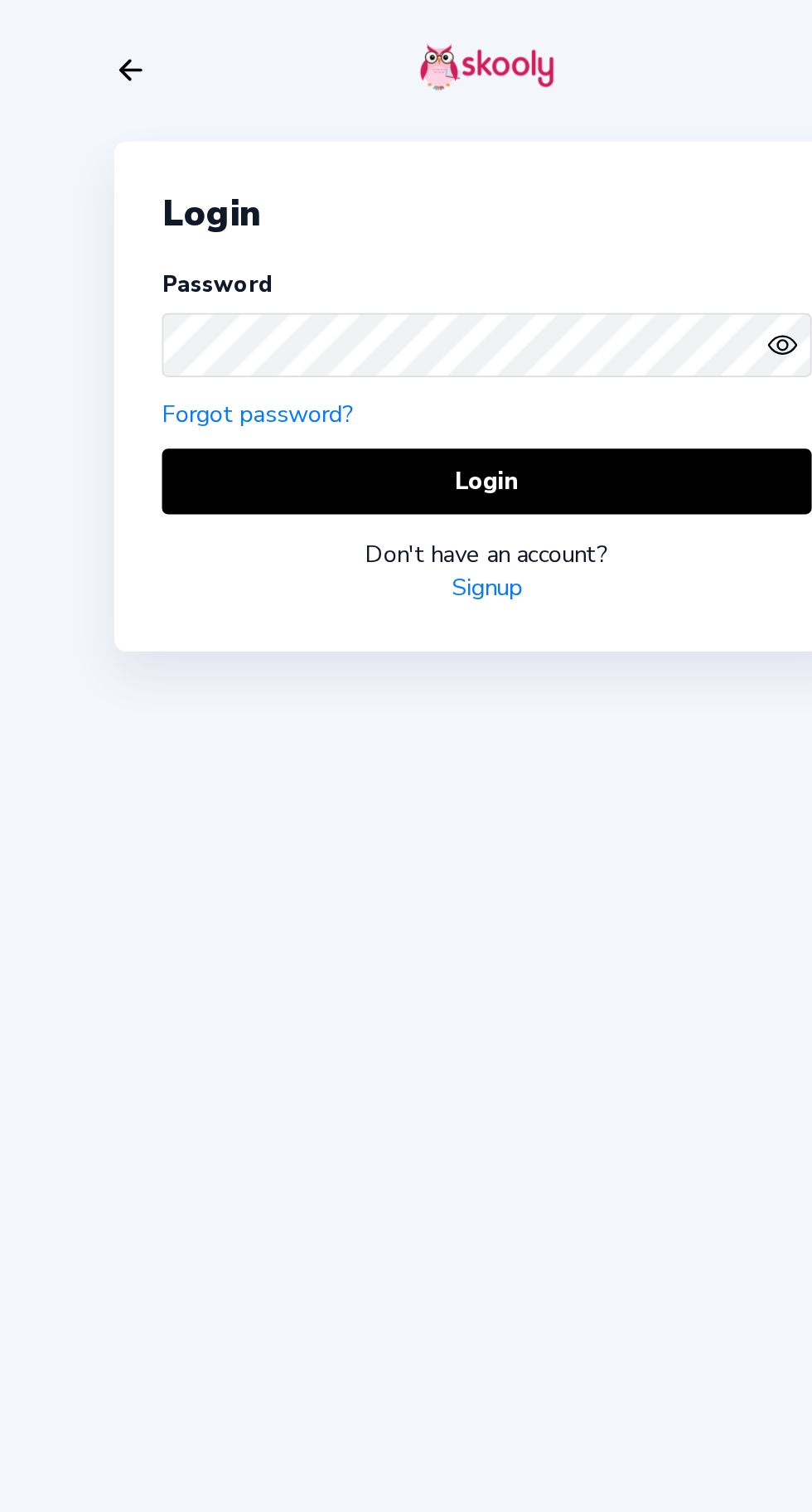 click on "Eye" 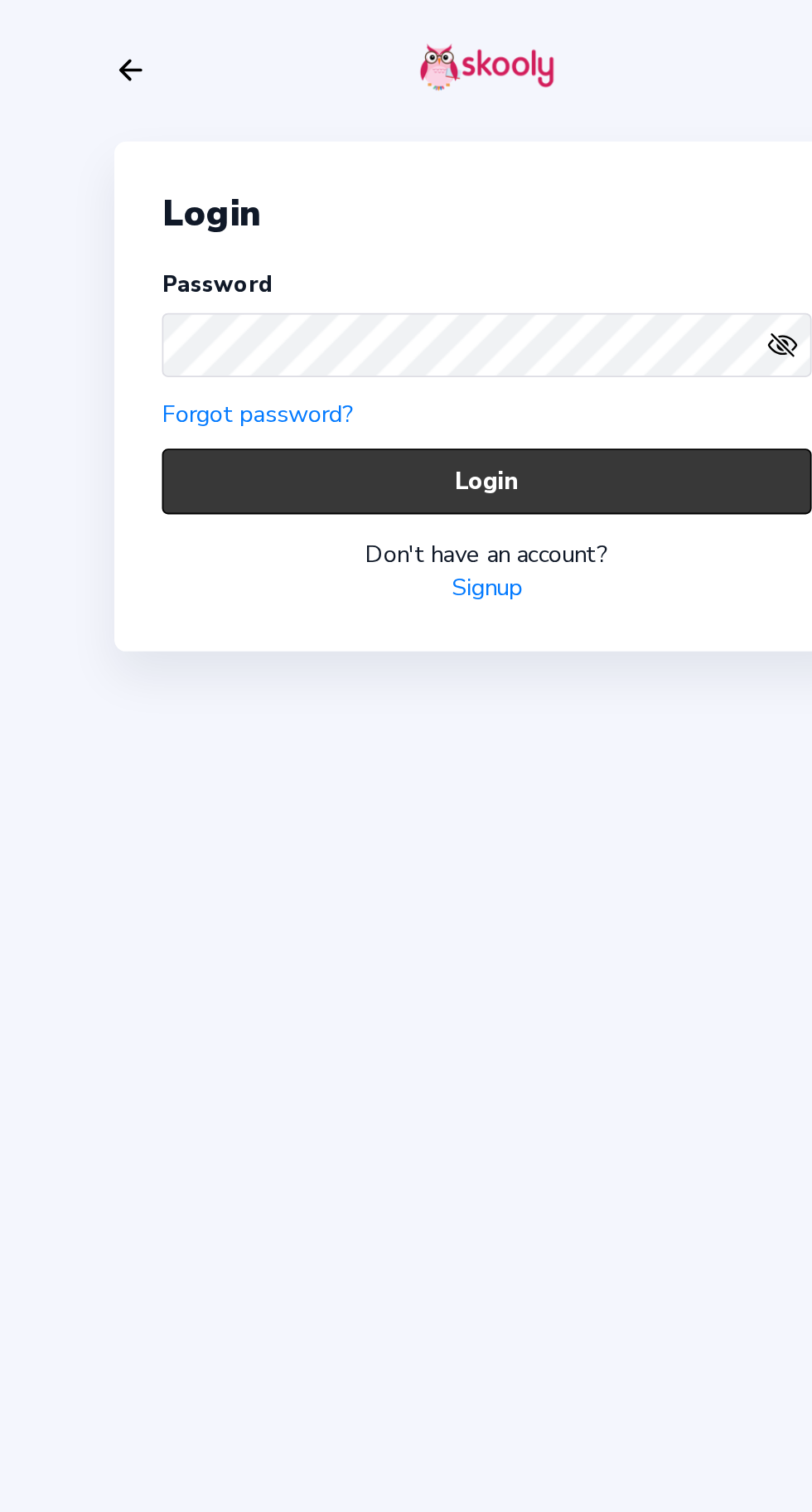 click on "Login" 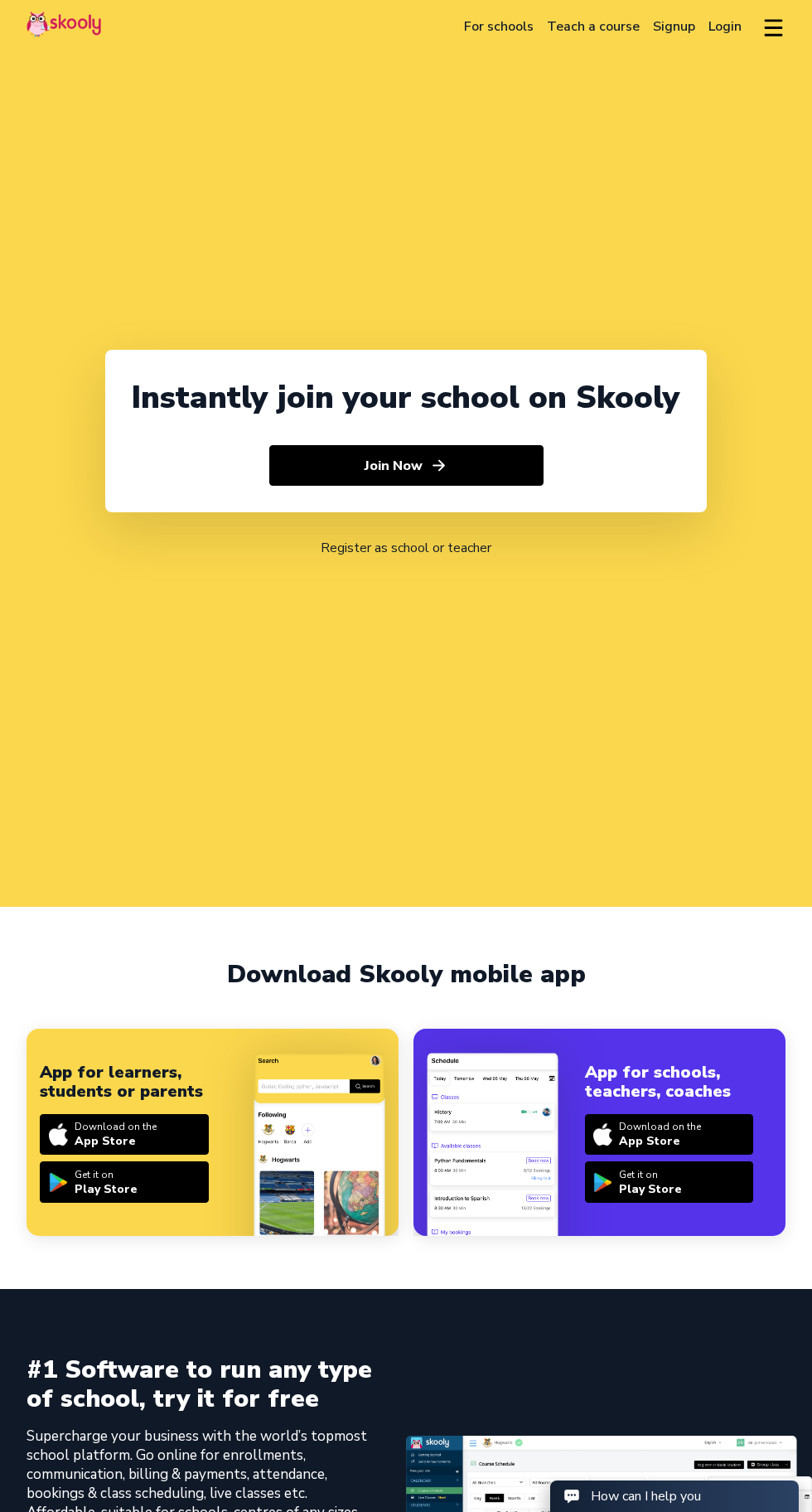 select on "91" 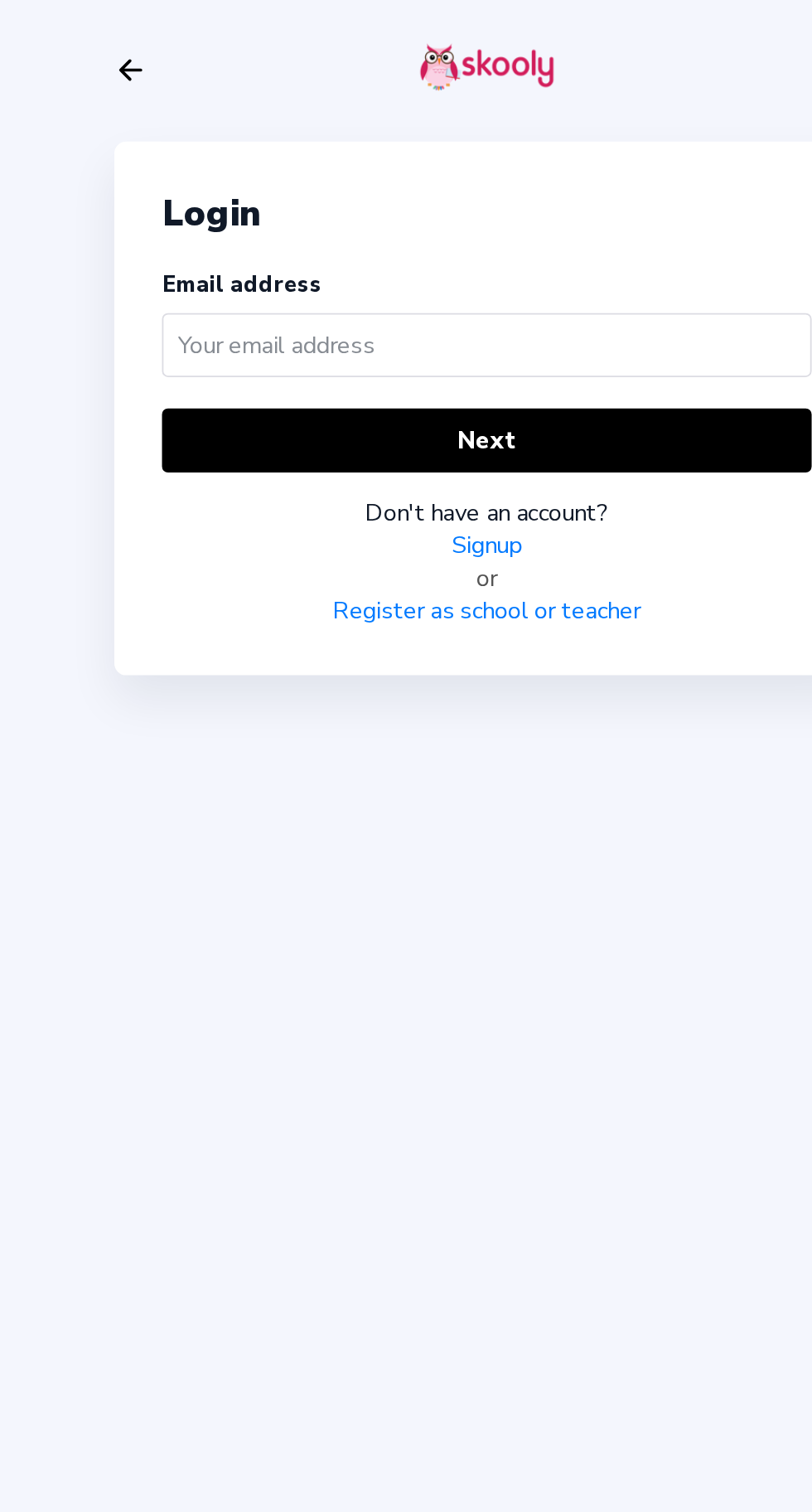 click on "Login" 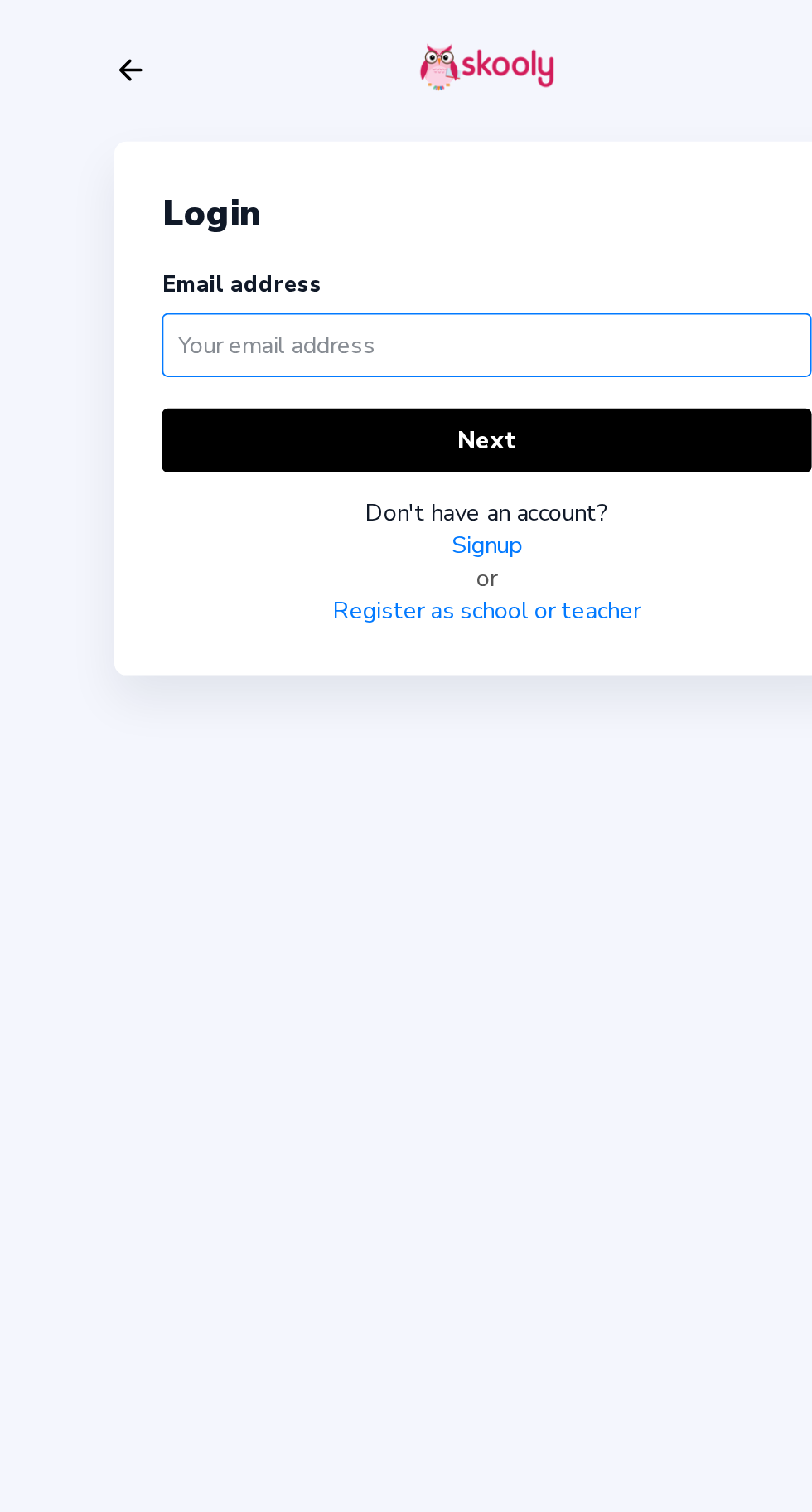 click 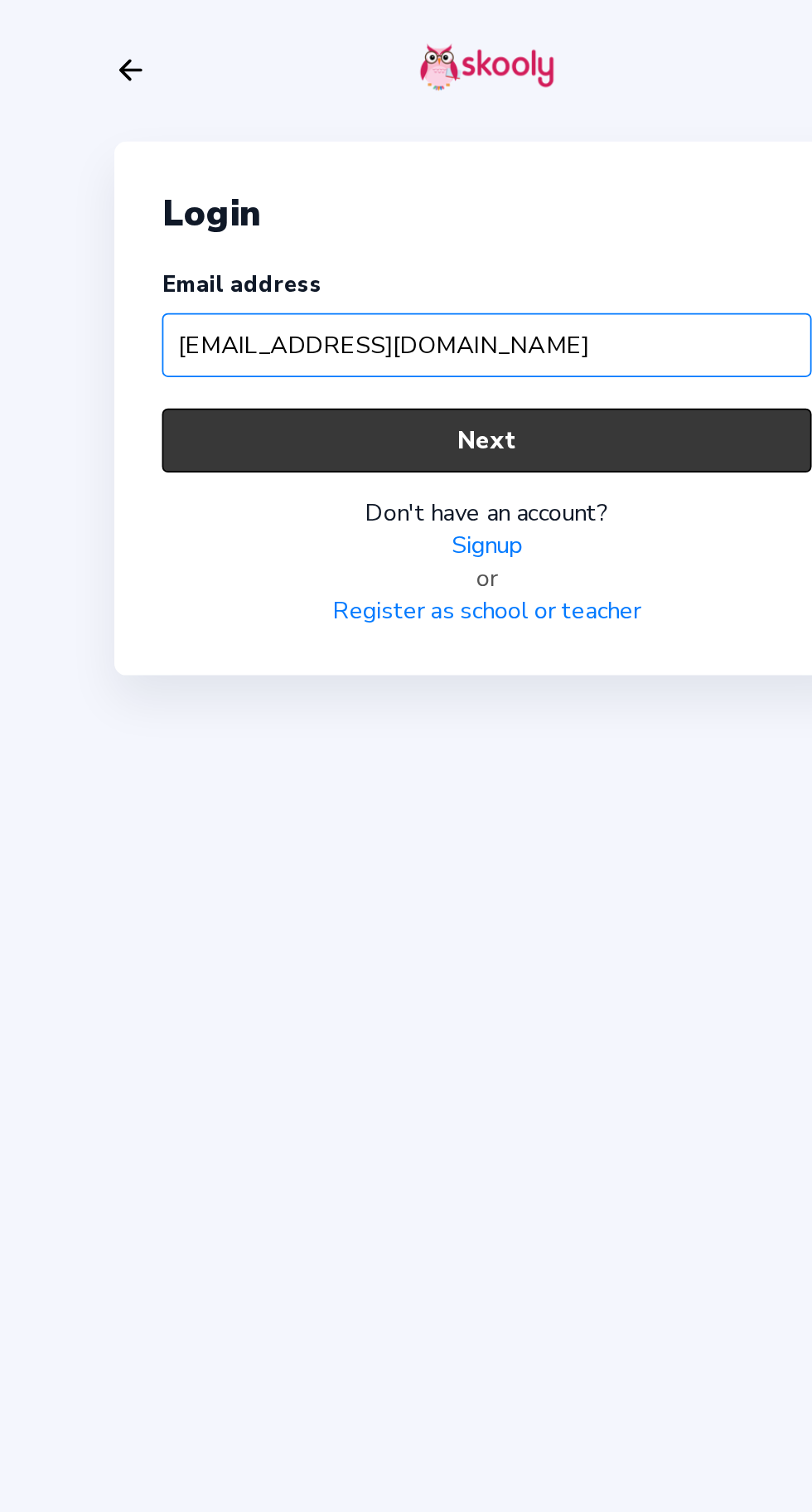 type on "[EMAIL_ADDRESS][DOMAIN_NAME]" 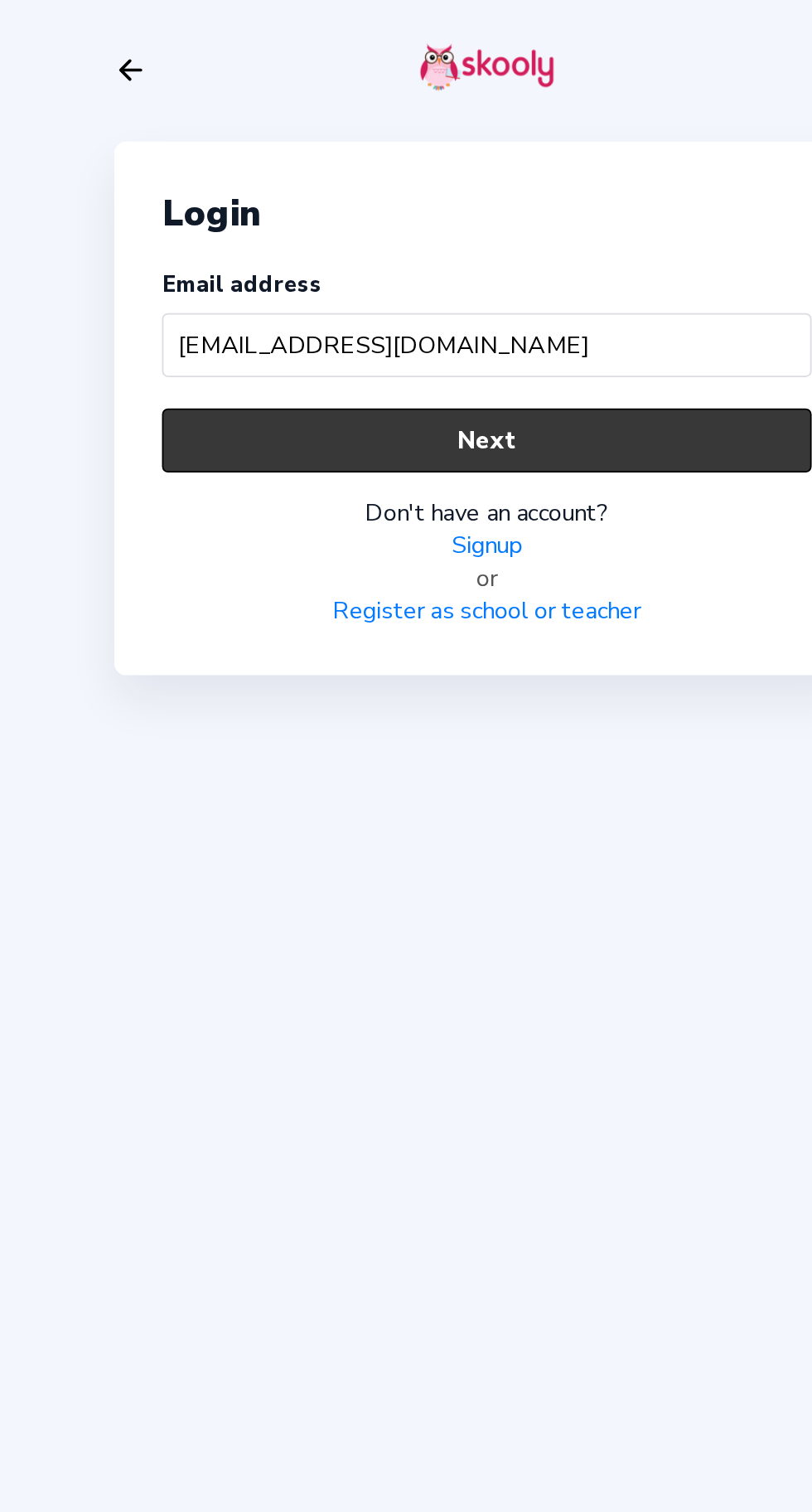 click on "Next" 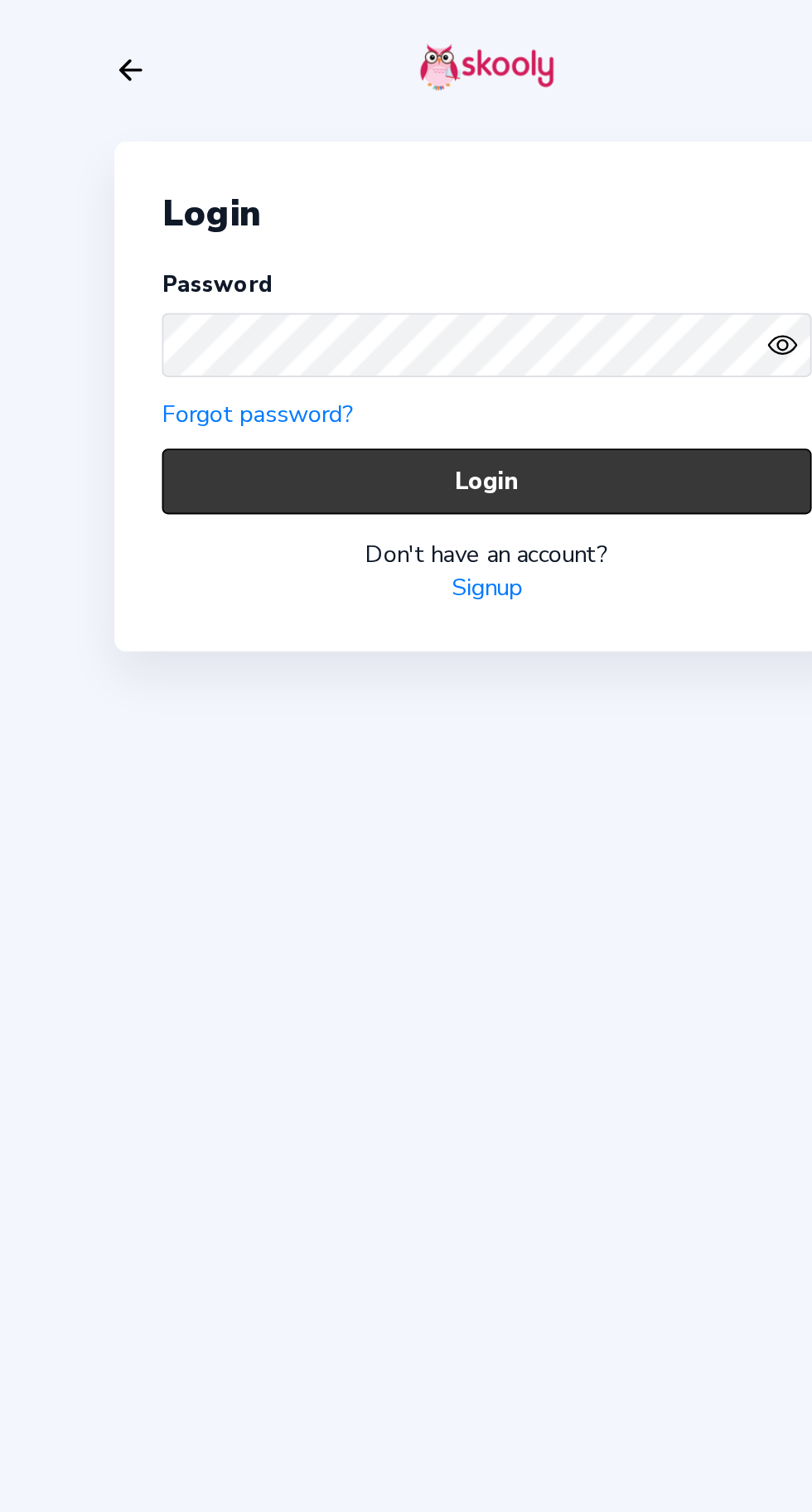 click on "Login" 